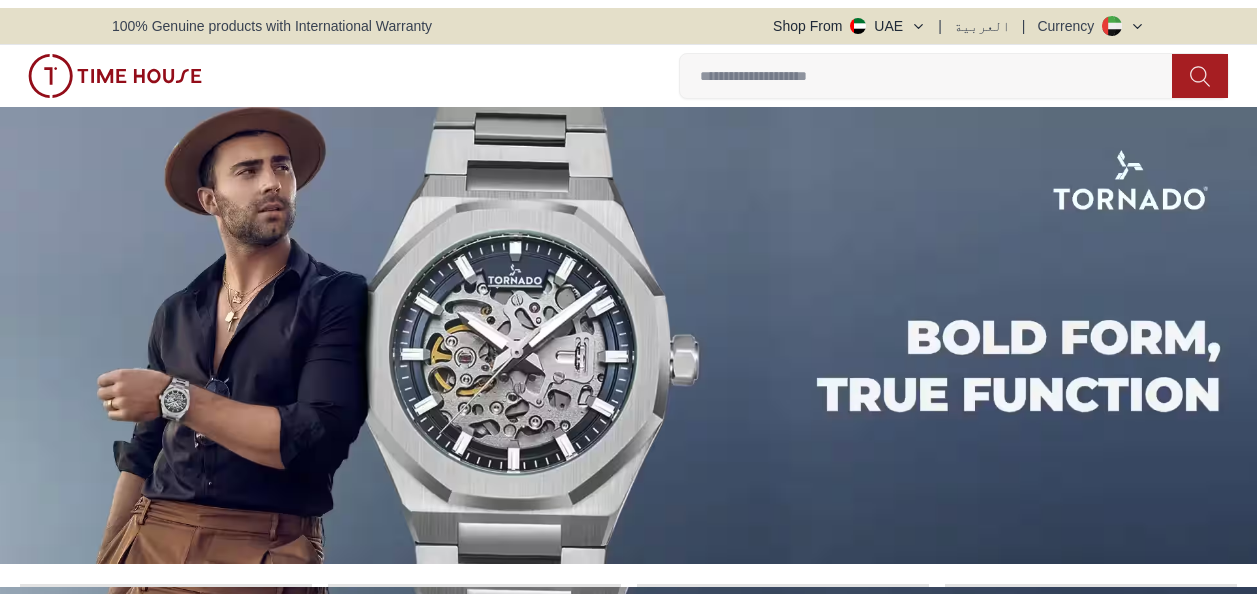 scroll, scrollTop: 0, scrollLeft: 0, axis: both 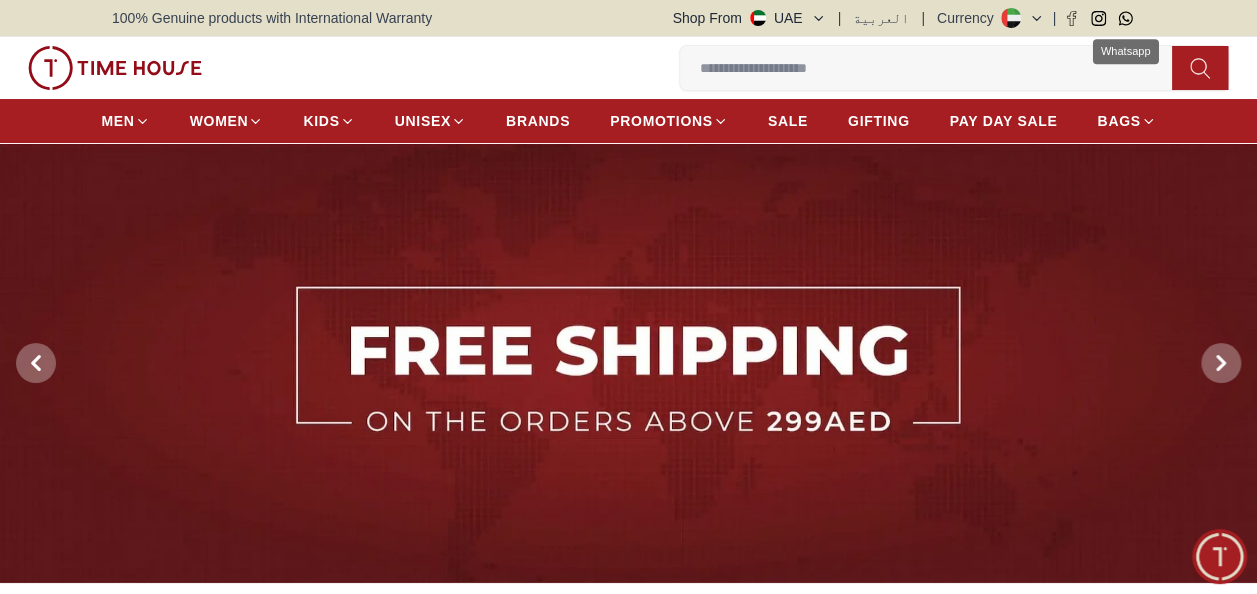 click 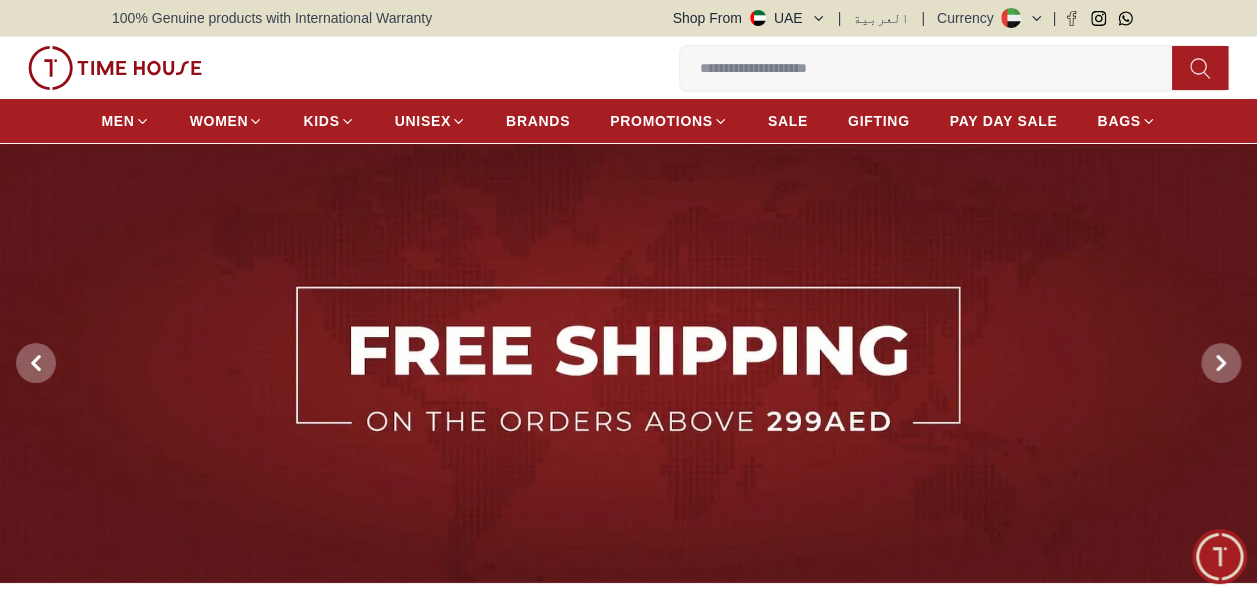 click at bounding box center (934, 68) 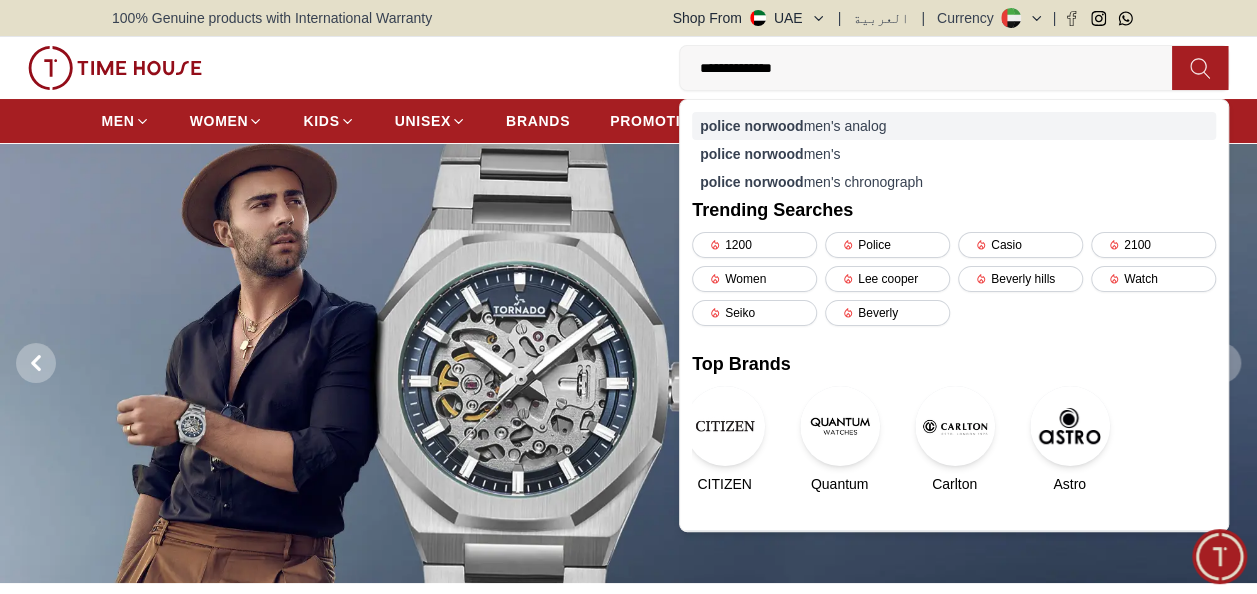 type on "**********" 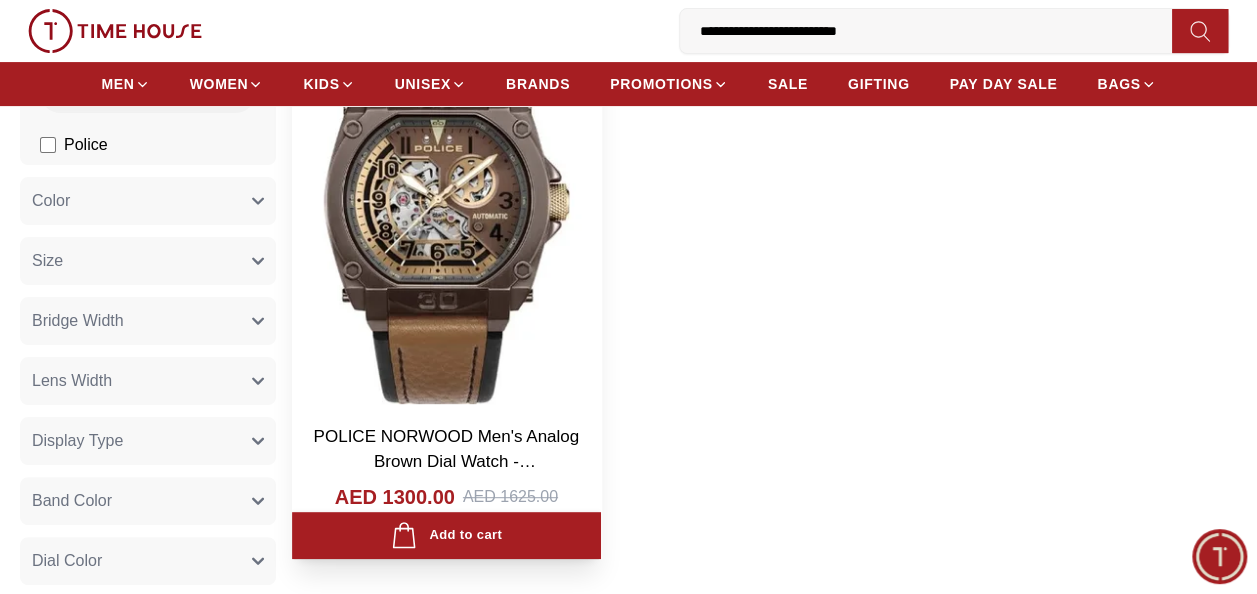 scroll, scrollTop: 300, scrollLeft: 0, axis: vertical 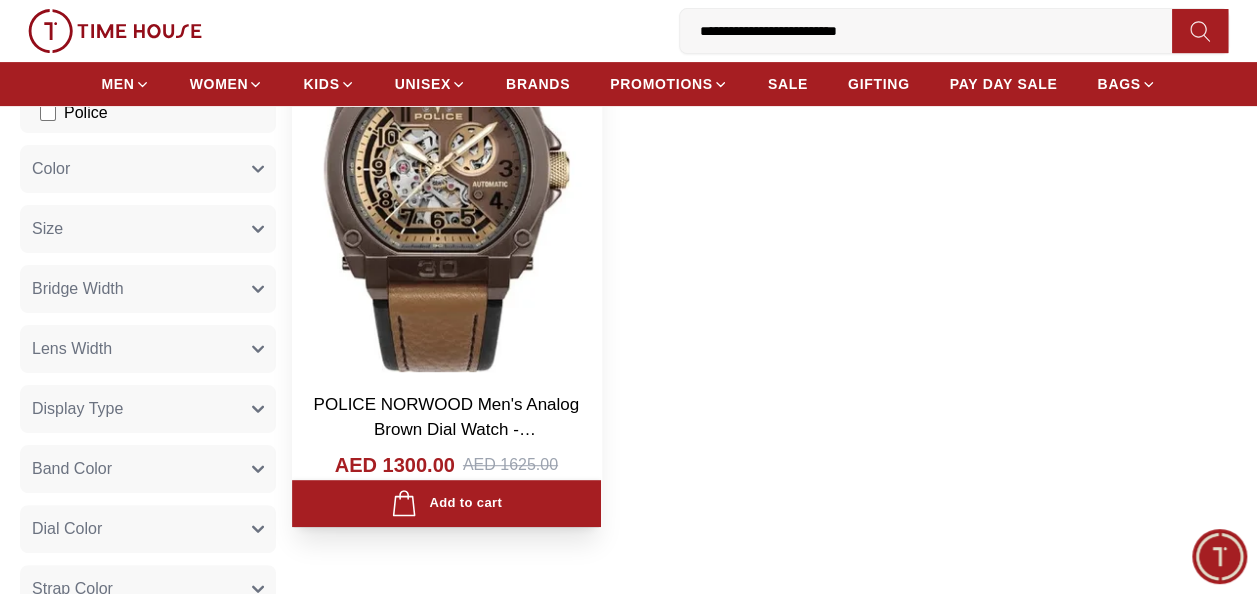 click at bounding box center (446, 183) 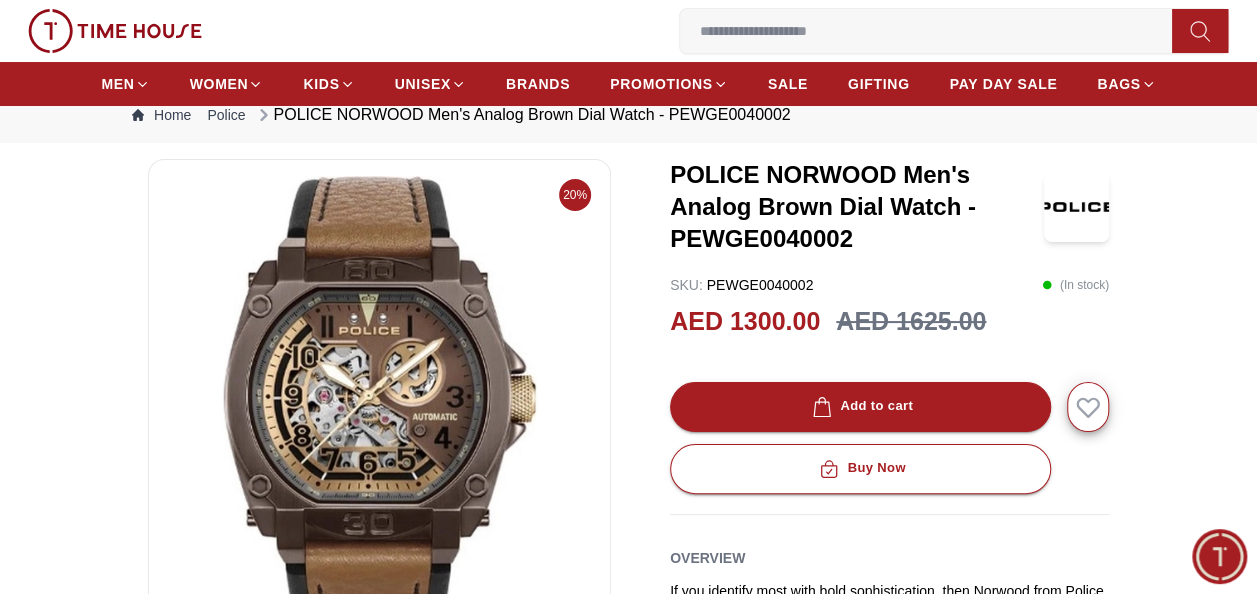 scroll, scrollTop: 100, scrollLeft: 0, axis: vertical 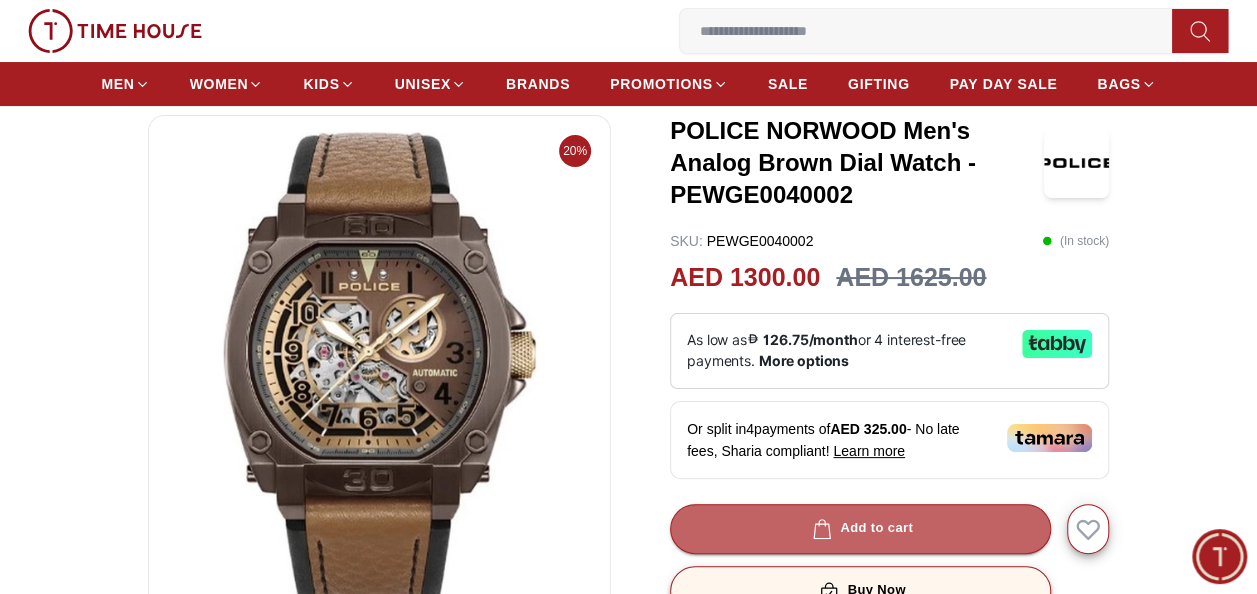 click on "Add to cart" at bounding box center (860, 529) 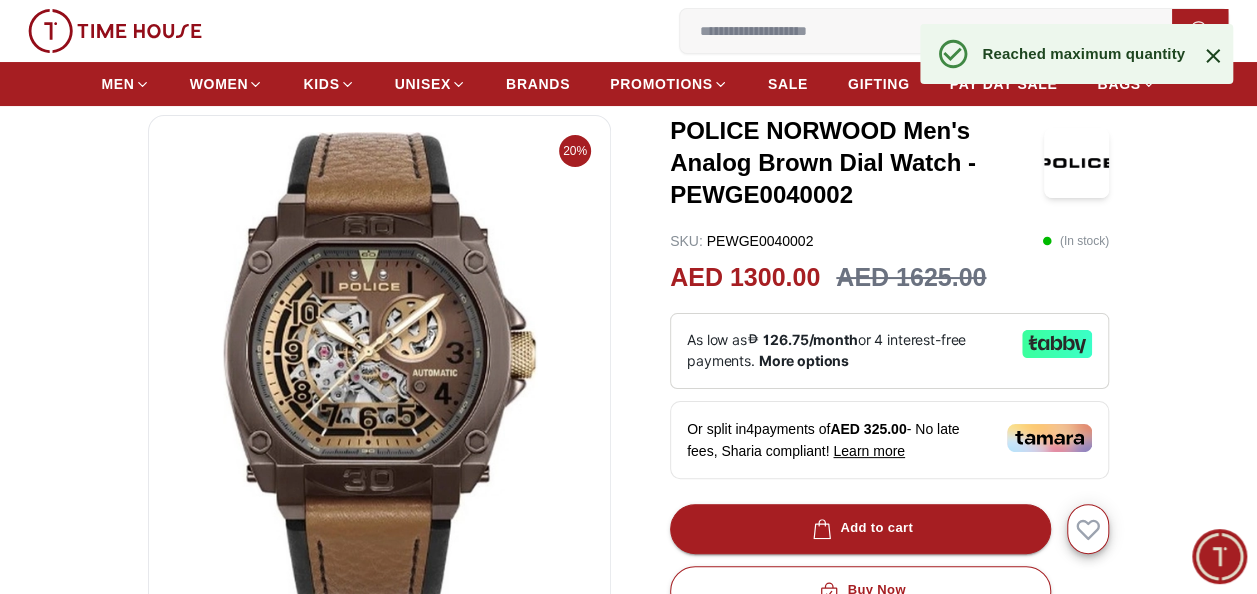 scroll, scrollTop: 0, scrollLeft: 0, axis: both 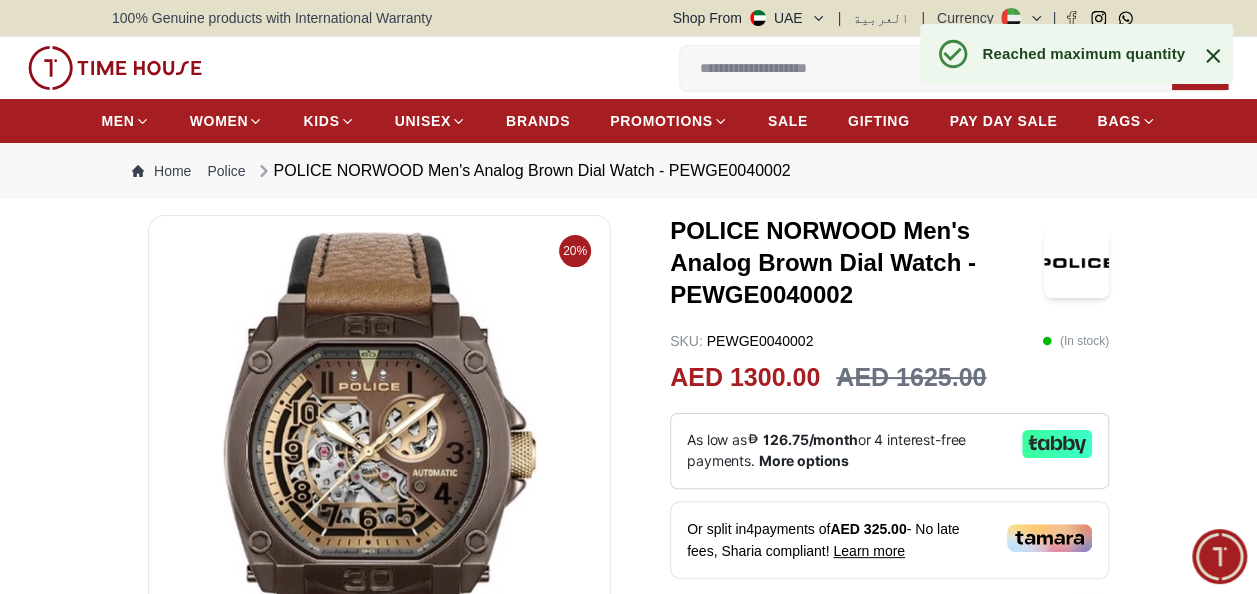 click 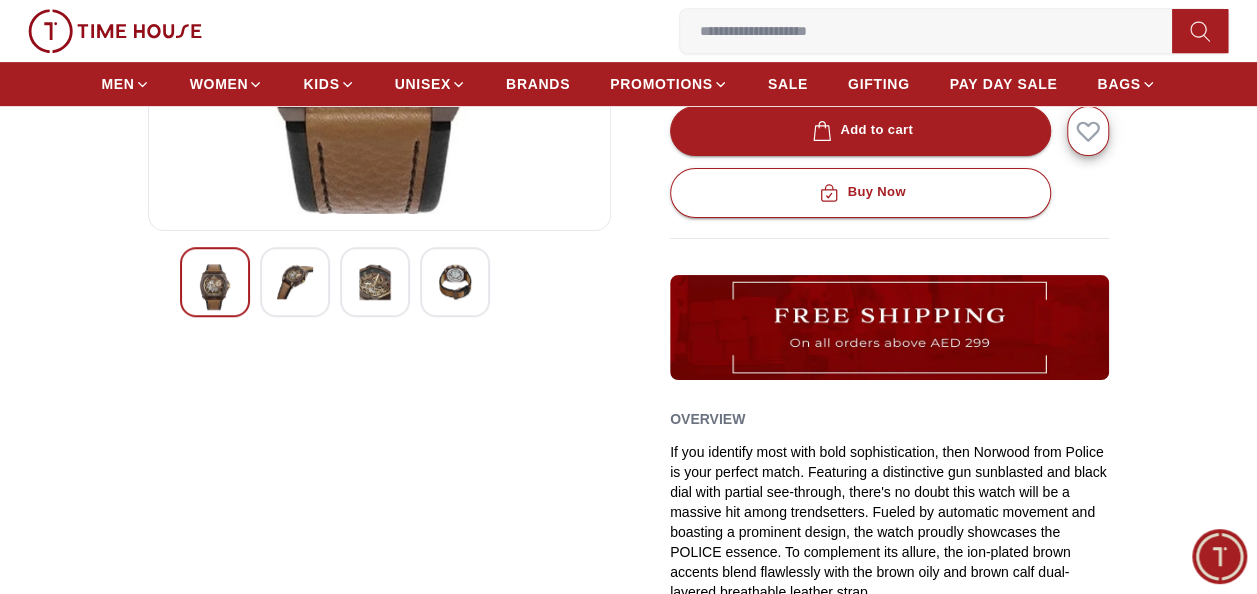 scroll, scrollTop: 400, scrollLeft: 0, axis: vertical 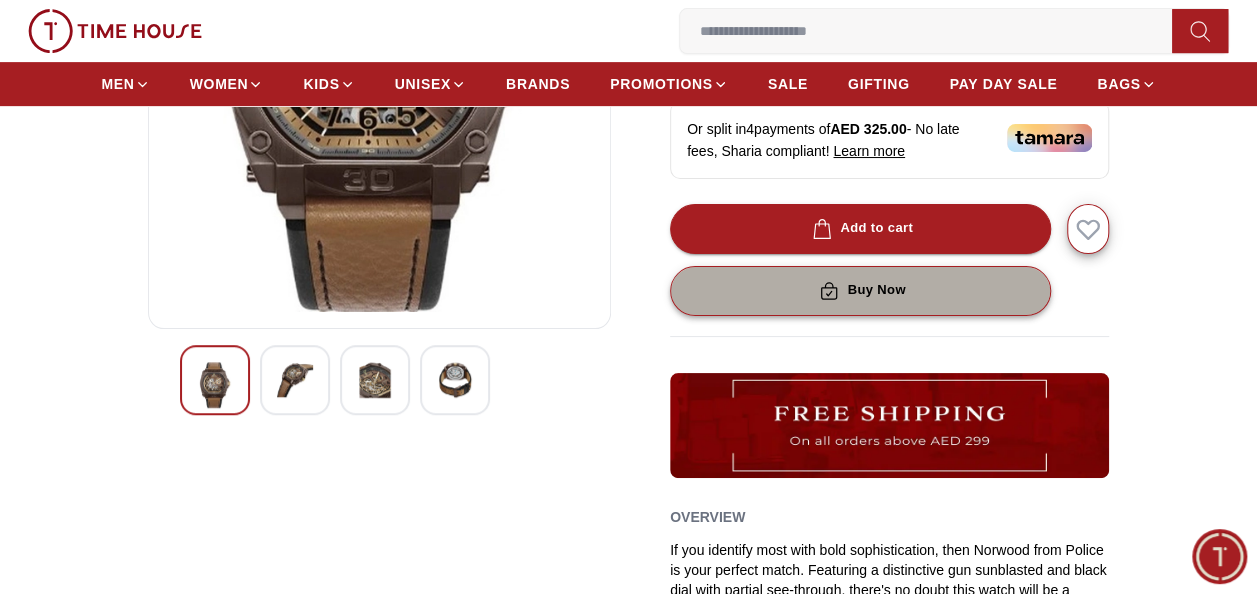 click on "Buy Now" at bounding box center [860, 290] 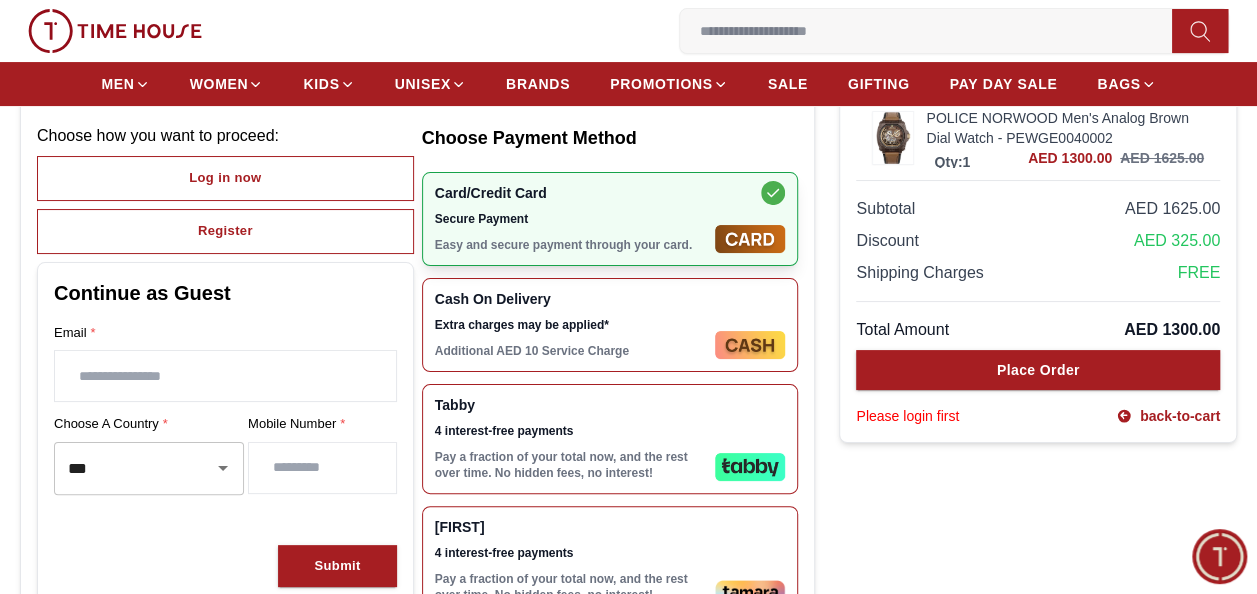scroll, scrollTop: 300, scrollLeft: 0, axis: vertical 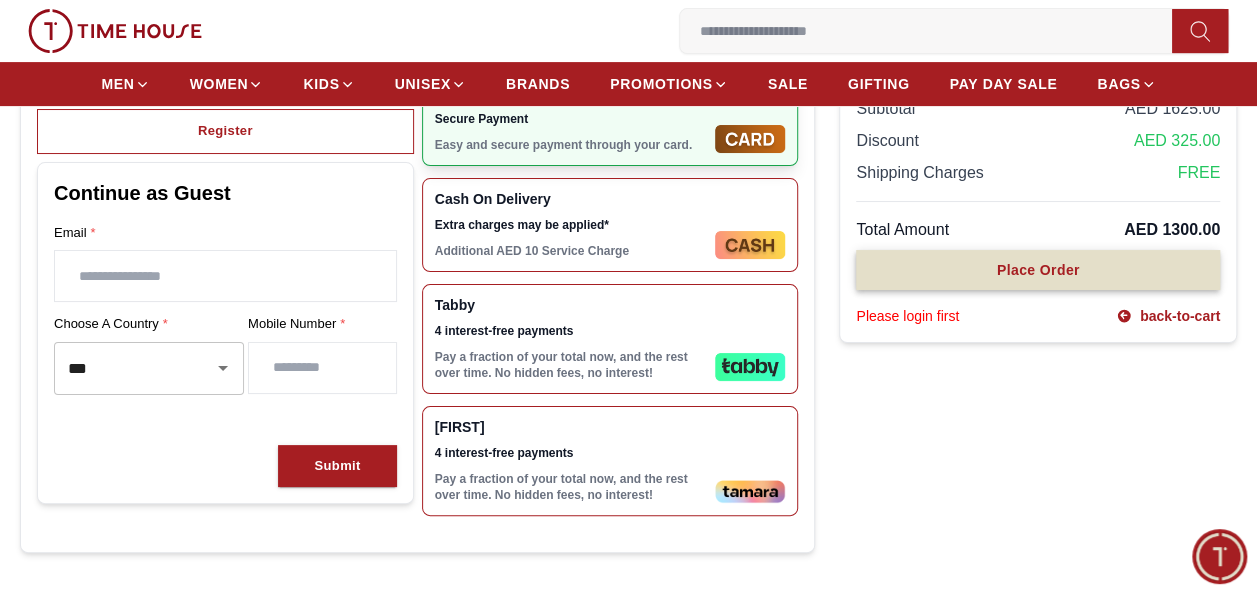 click on "Place Order" at bounding box center [1038, 270] 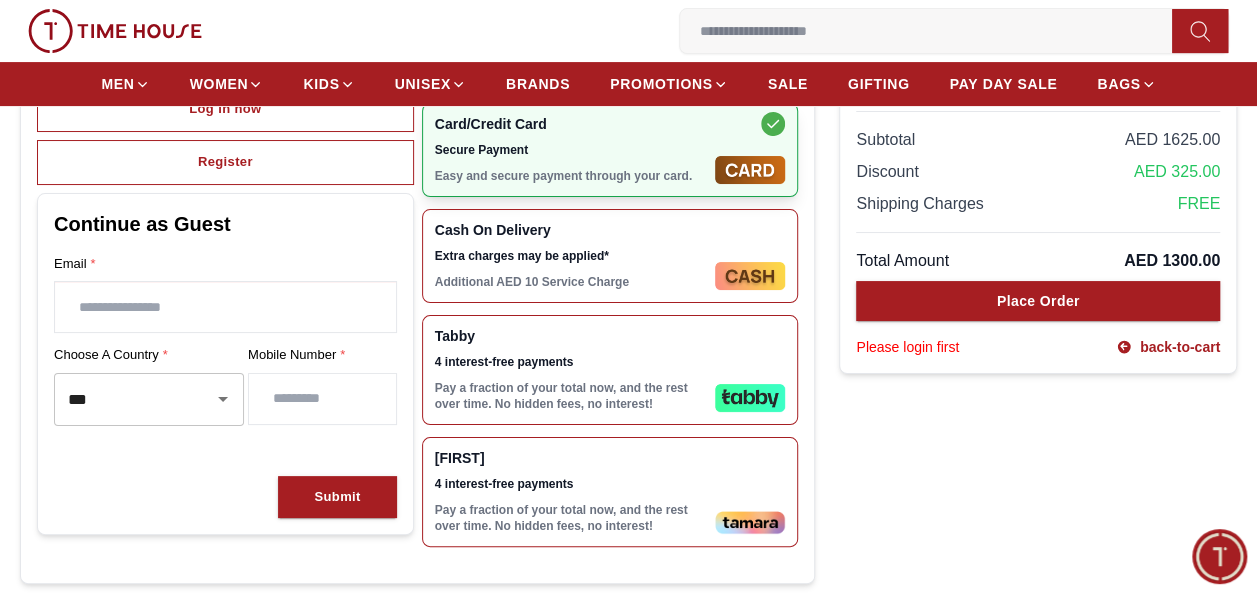 scroll, scrollTop: 300, scrollLeft: 0, axis: vertical 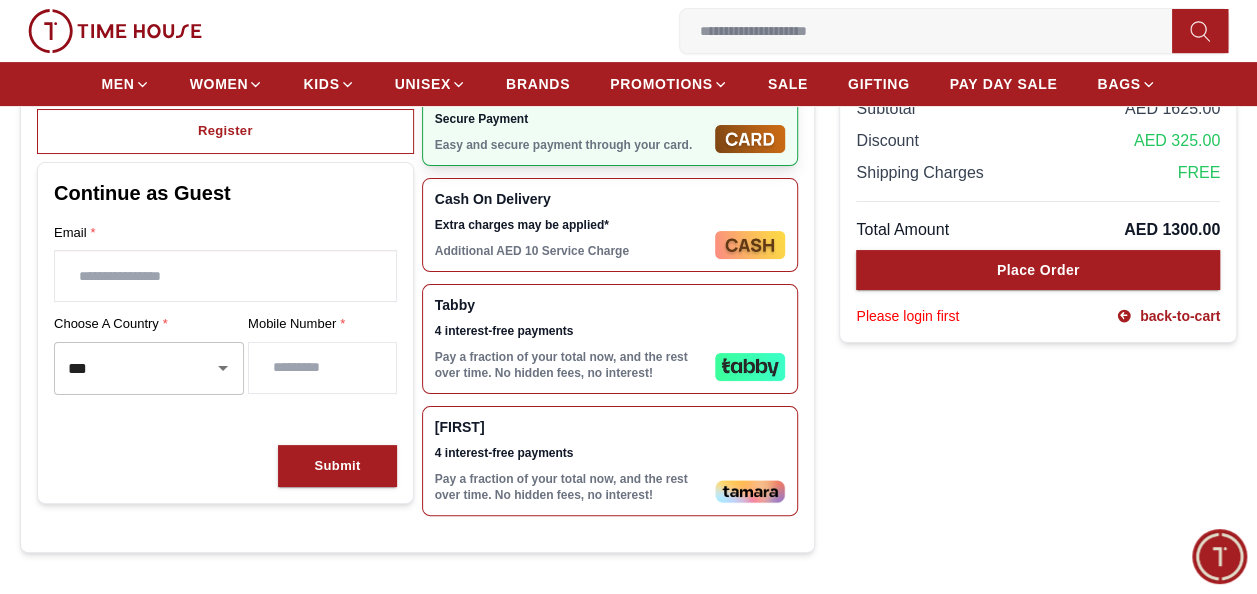 click at bounding box center (225, 276) 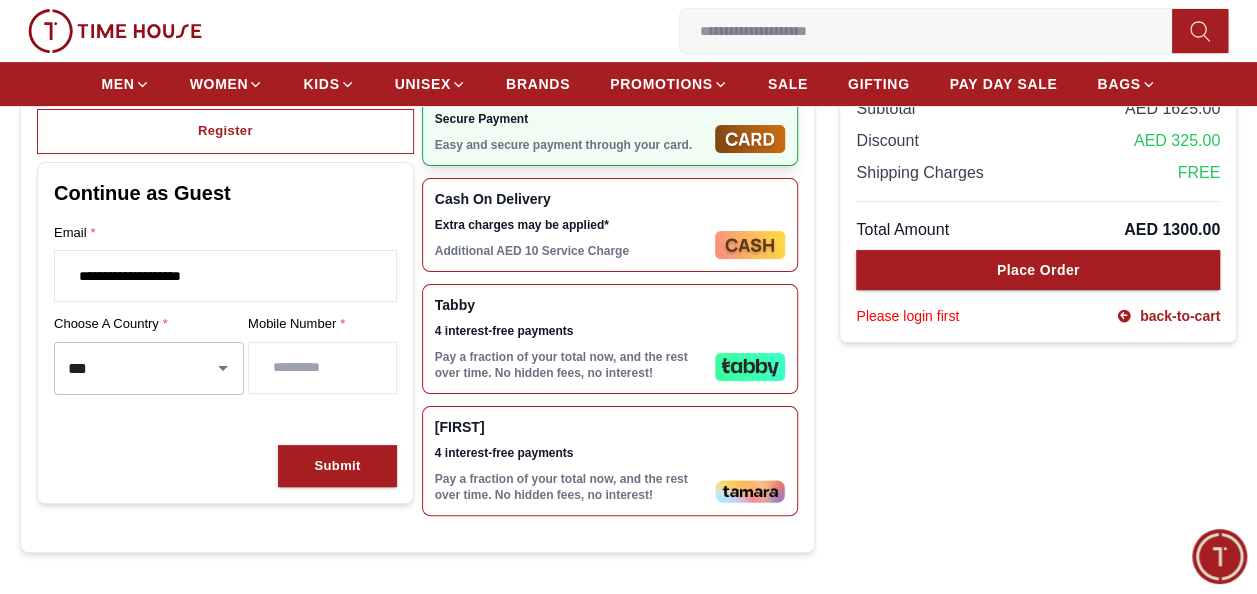 click at bounding box center [322, 368] 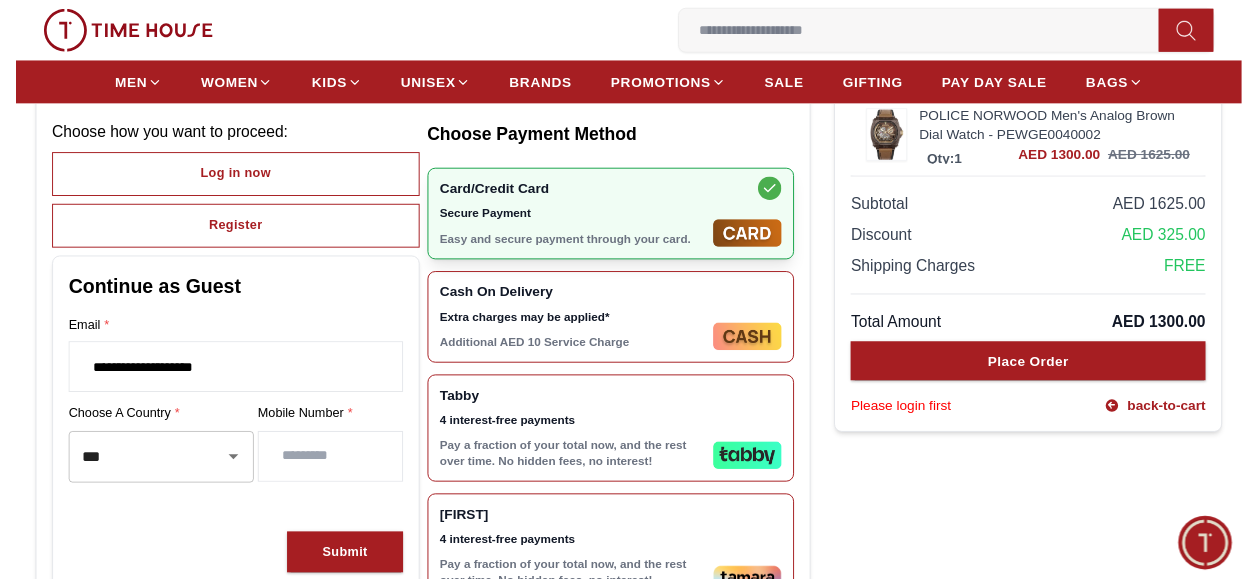 scroll, scrollTop: 100, scrollLeft: 0, axis: vertical 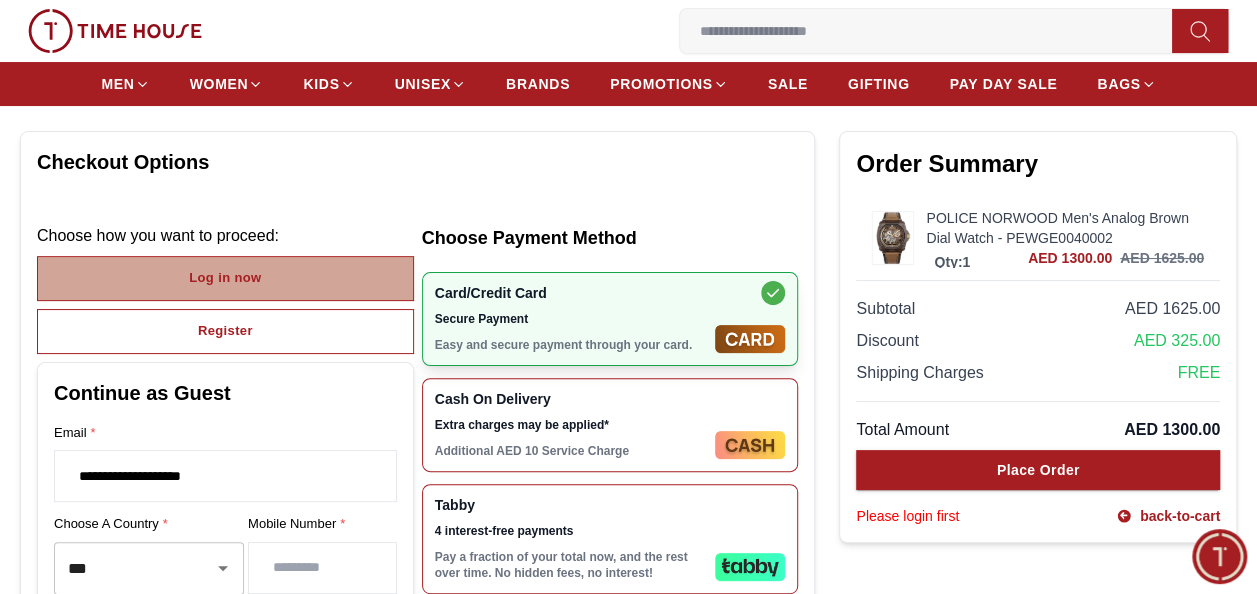 click on "Log in now" at bounding box center (225, 278) 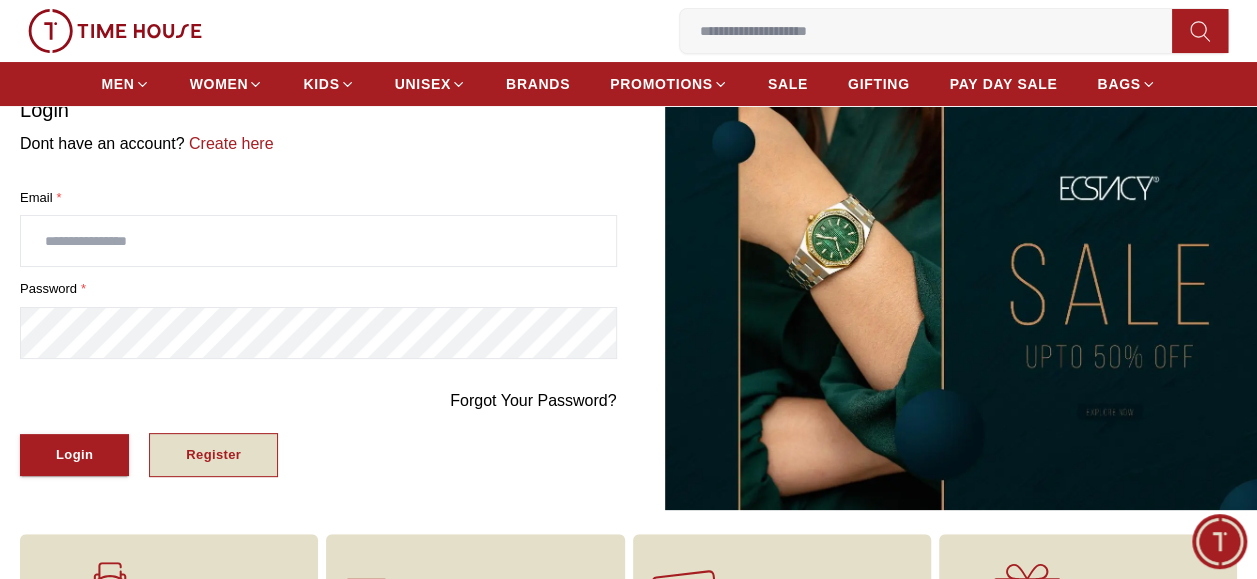 click on "Register" at bounding box center (213, 455) 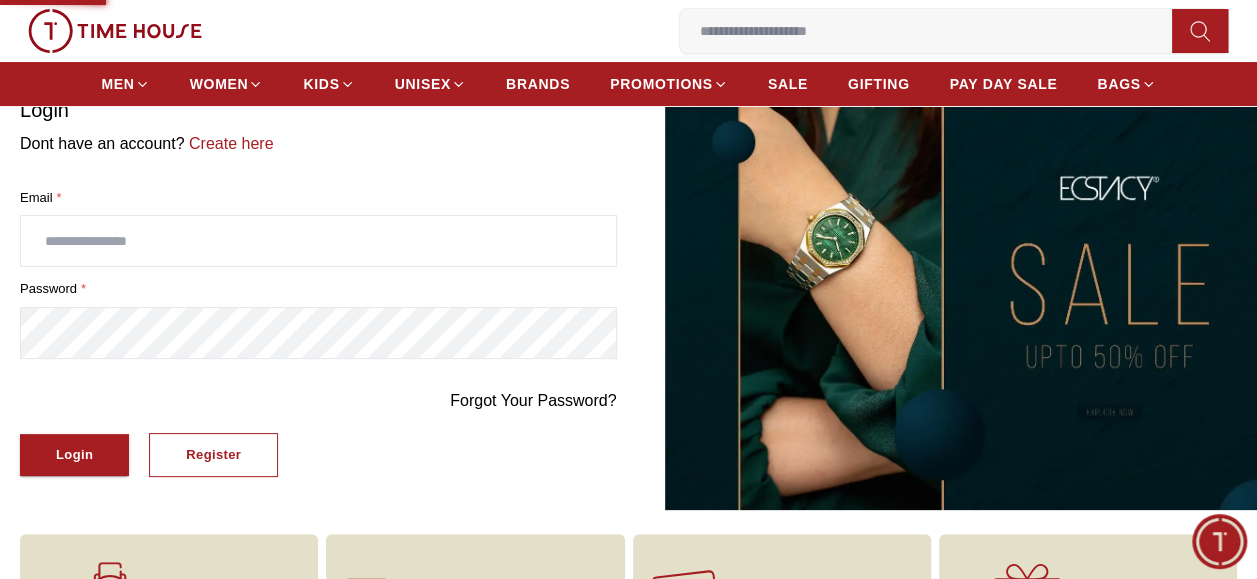 scroll, scrollTop: 0, scrollLeft: 0, axis: both 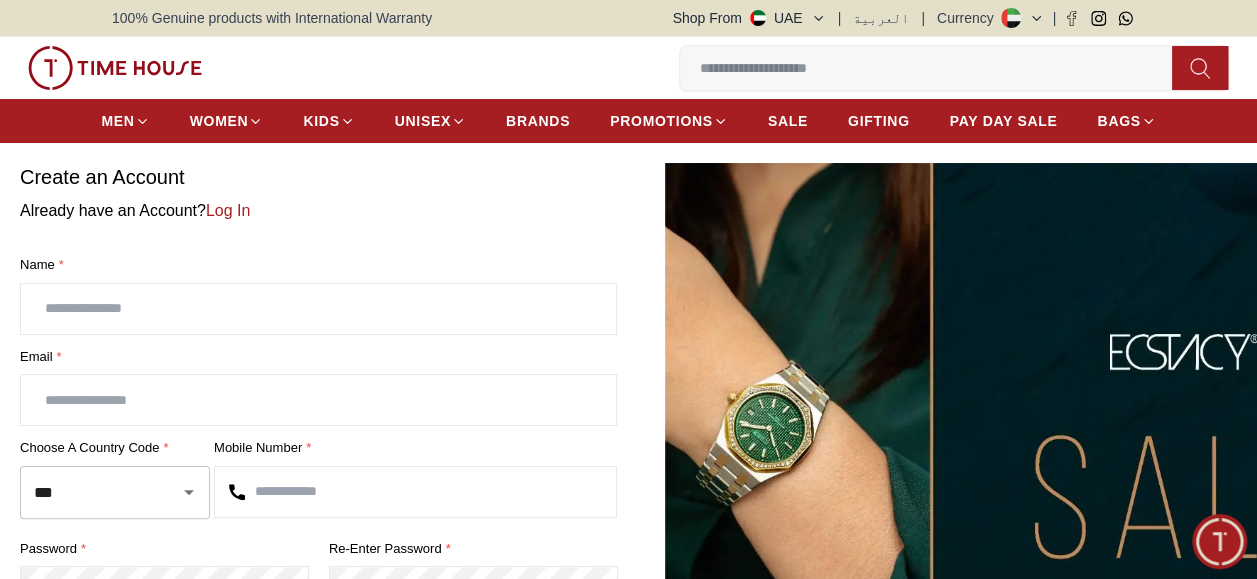 click on "Name   *" at bounding box center [318, 295] 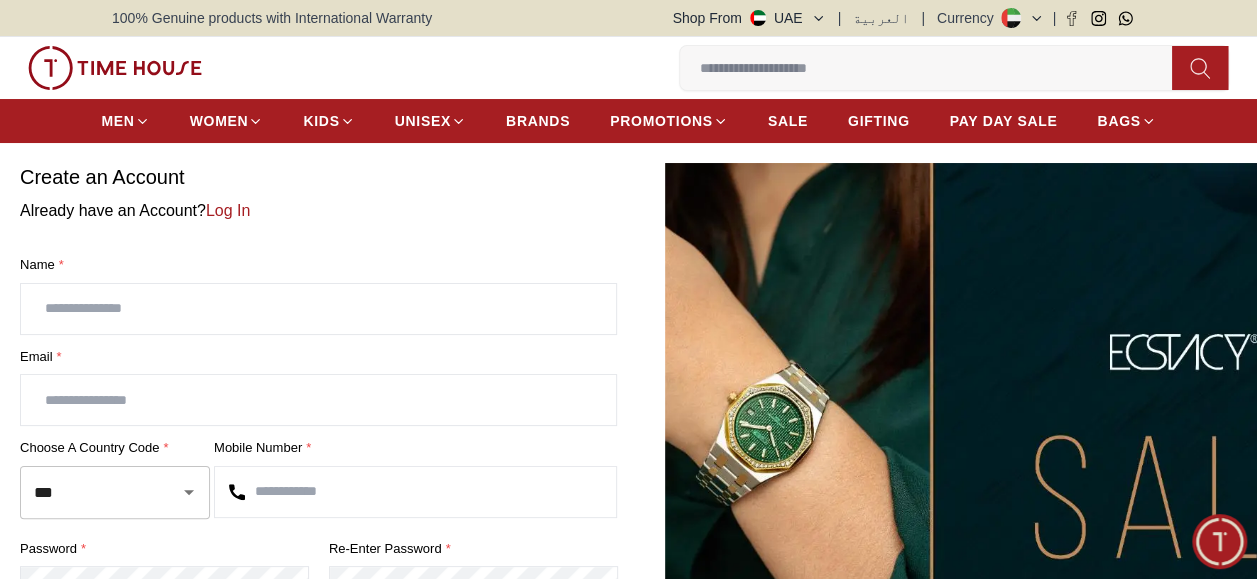click at bounding box center (318, 309) 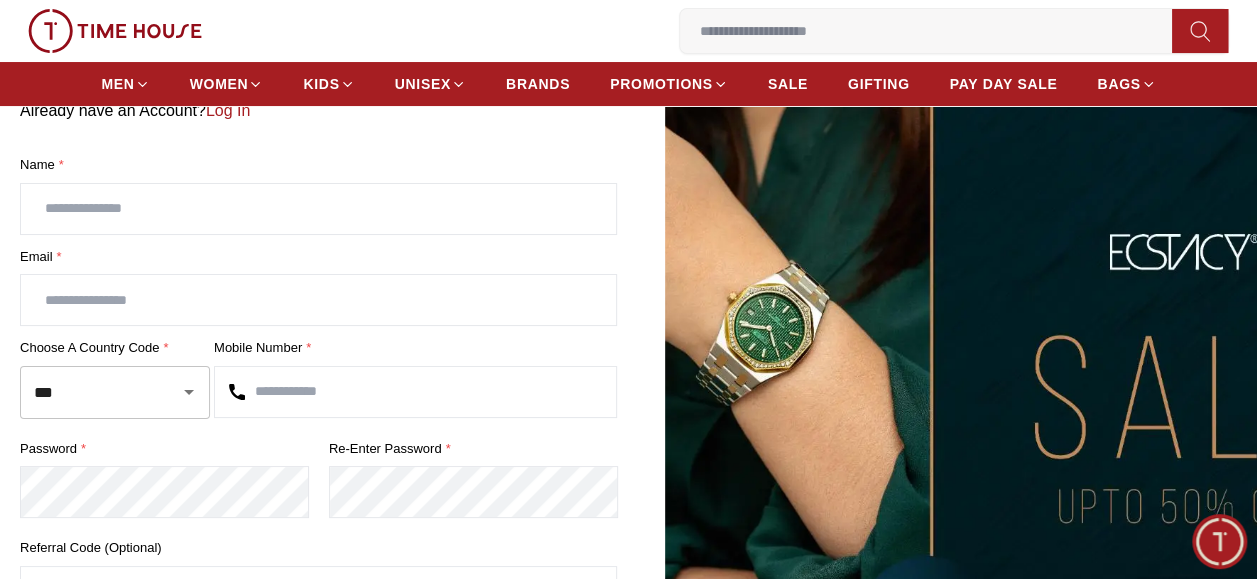 scroll, scrollTop: 0, scrollLeft: 0, axis: both 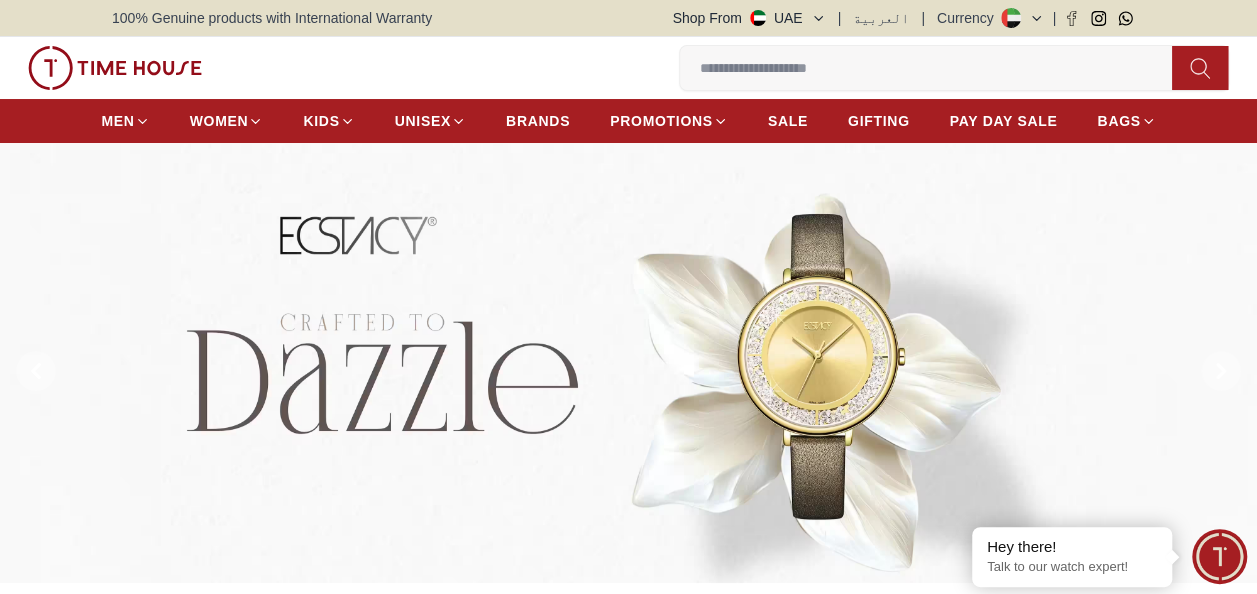 click at bounding box center [934, 68] 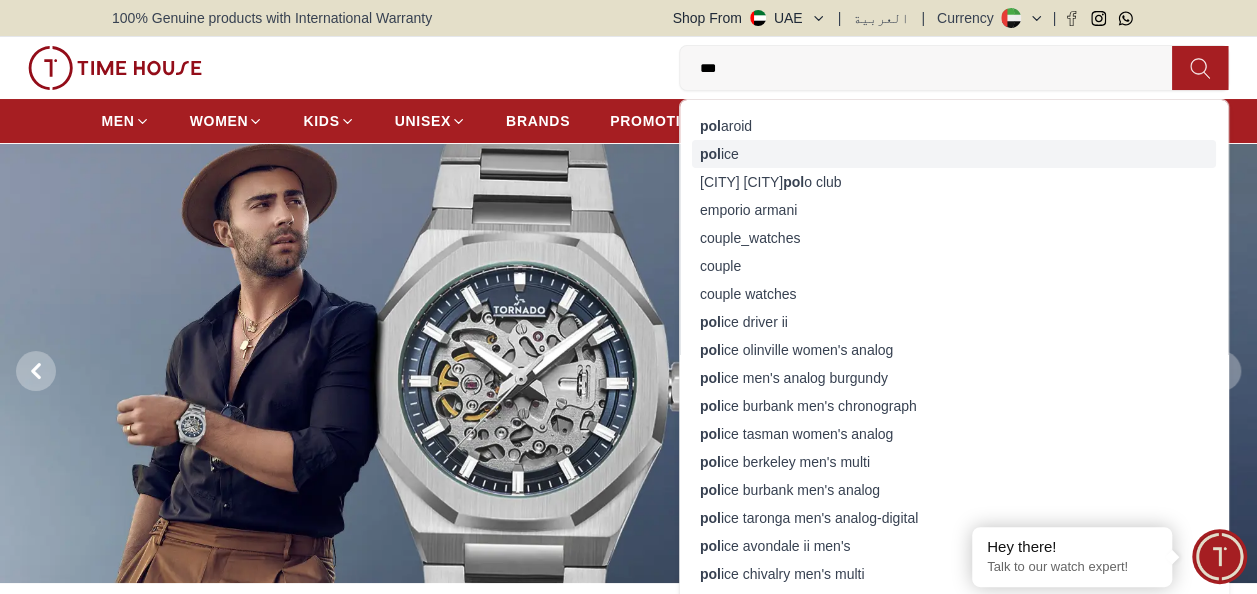 type on "***" 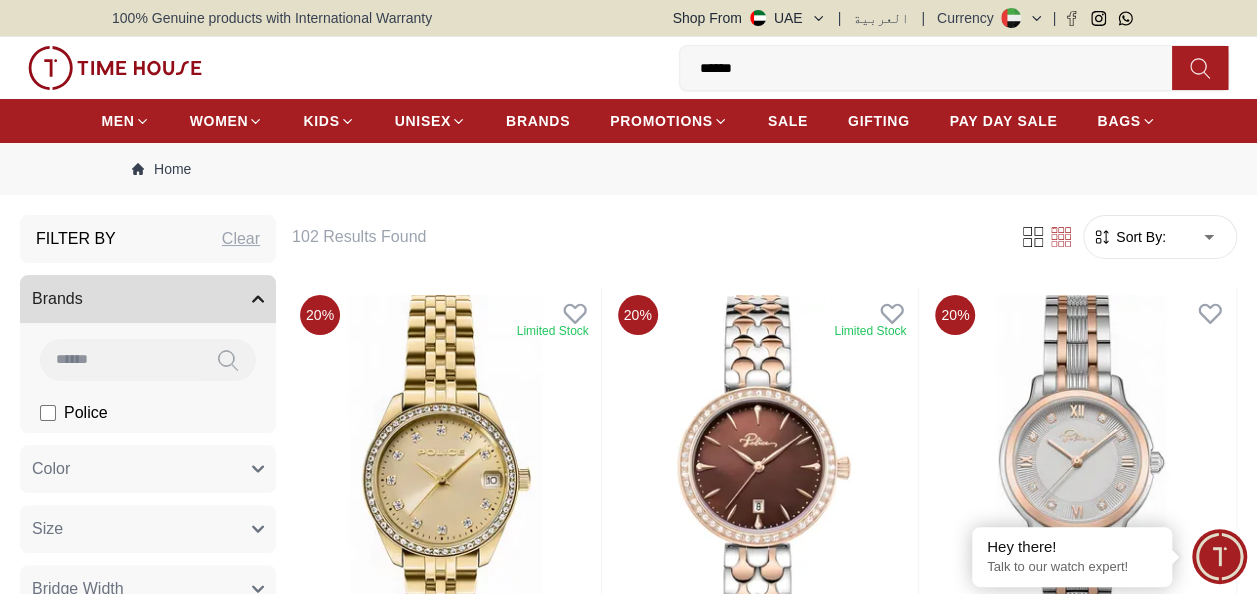 click on "100% Genuine products with International Warranty Shop From [COUNTRY] | العربية | Currency | 0 Wishlist 1 My Bag ****** polaroid police beverly hills polo club emporio armani couple_watches couple couple watches police driver ii police olinville women's analog police men's analog burgundy police burbank men's chronograph police tasman women's analog policeberkeley men's multi police burbank men's analog police taronga men's analog-digital police avondale ii men's police chivalry men's multi police underlined men's multi polaroid women polarized sunglasses police men's analog grey police batman men's anolog police women's analog black Trending Searches 1200 Police Casio 2100 Women Lee cooper Beverly hills Watch Seiko Beverly Top Brands Astro CITIZEN Quantum Carlton Help Our Stores My Account 0 Wishlist 1 My Bag MEN WOMEN KIDS UNISEX BRANDS PROMOTIONS SALE GIFTING PAY DAY SALE BAGS Home Filter By Clear Brands Police Color Black Green Blue Red Dark Blue Silver Orange Grey 1" at bounding box center (628, 2593) 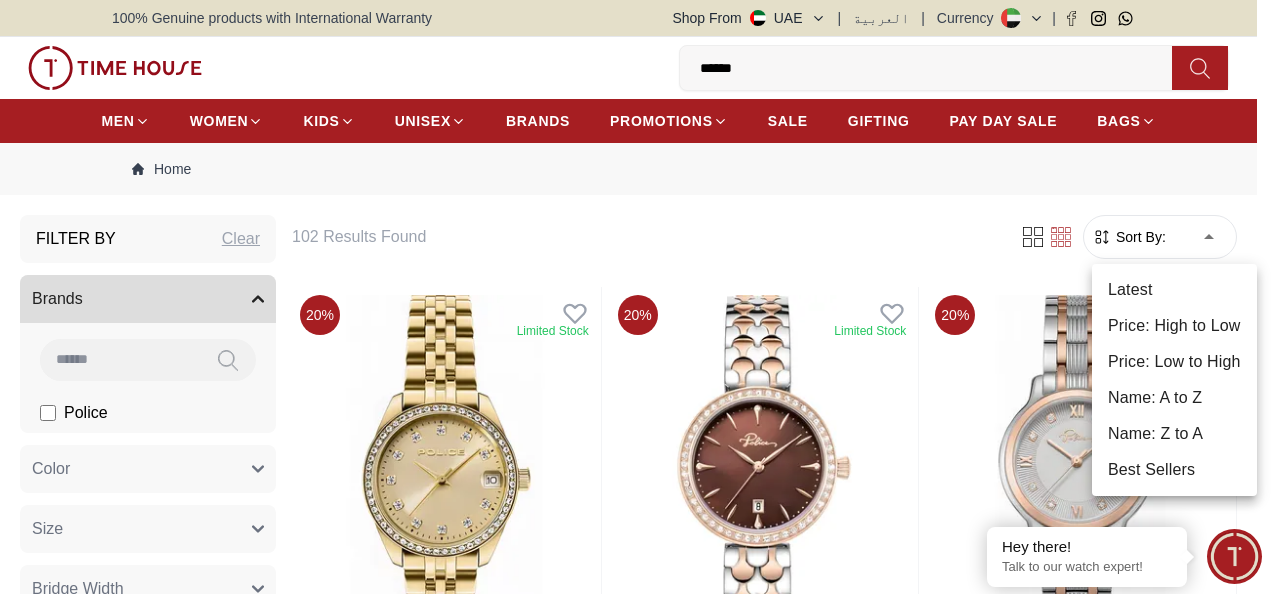 click on "Price: High to Low" at bounding box center [1174, 326] 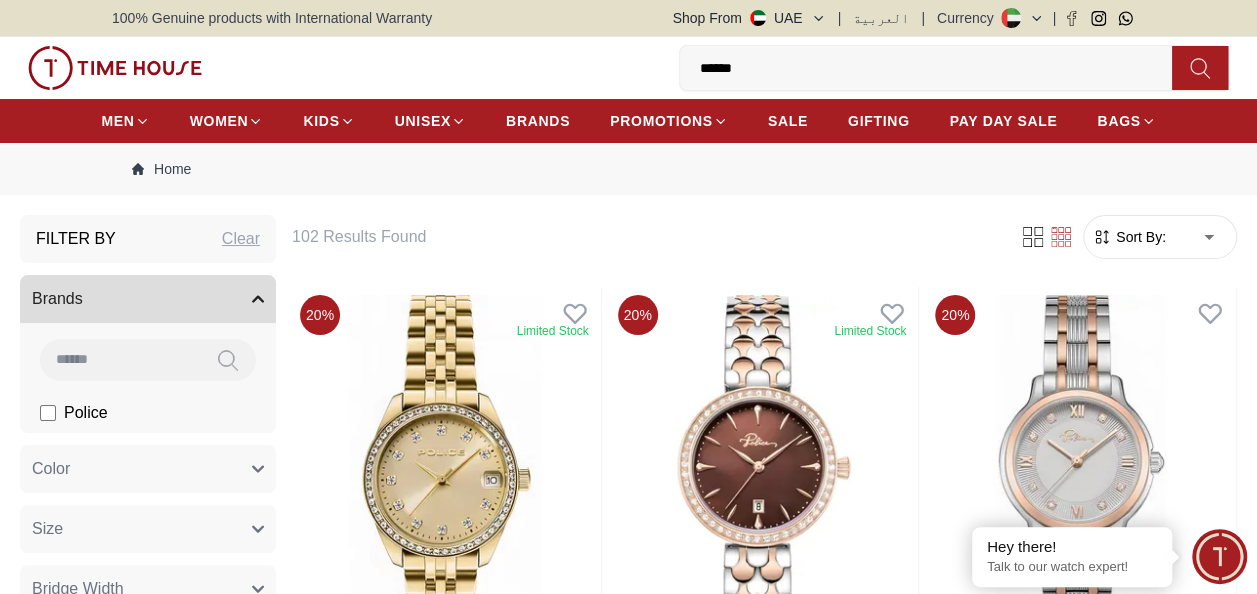 type on "*" 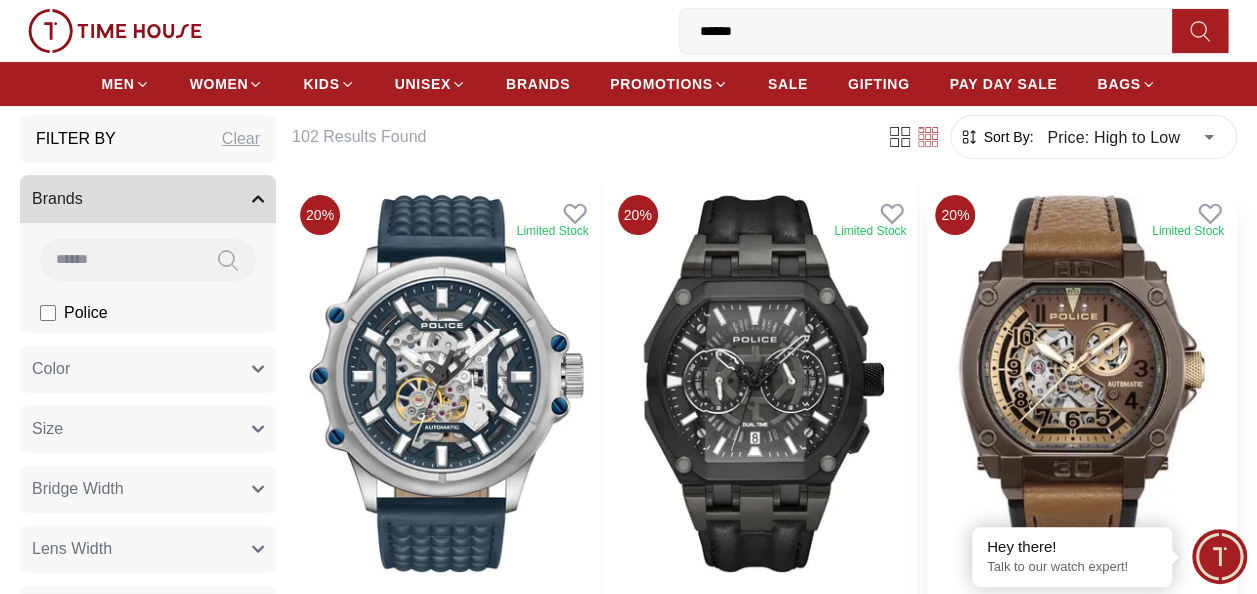 scroll, scrollTop: 200, scrollLeft: 0, axis: vertical 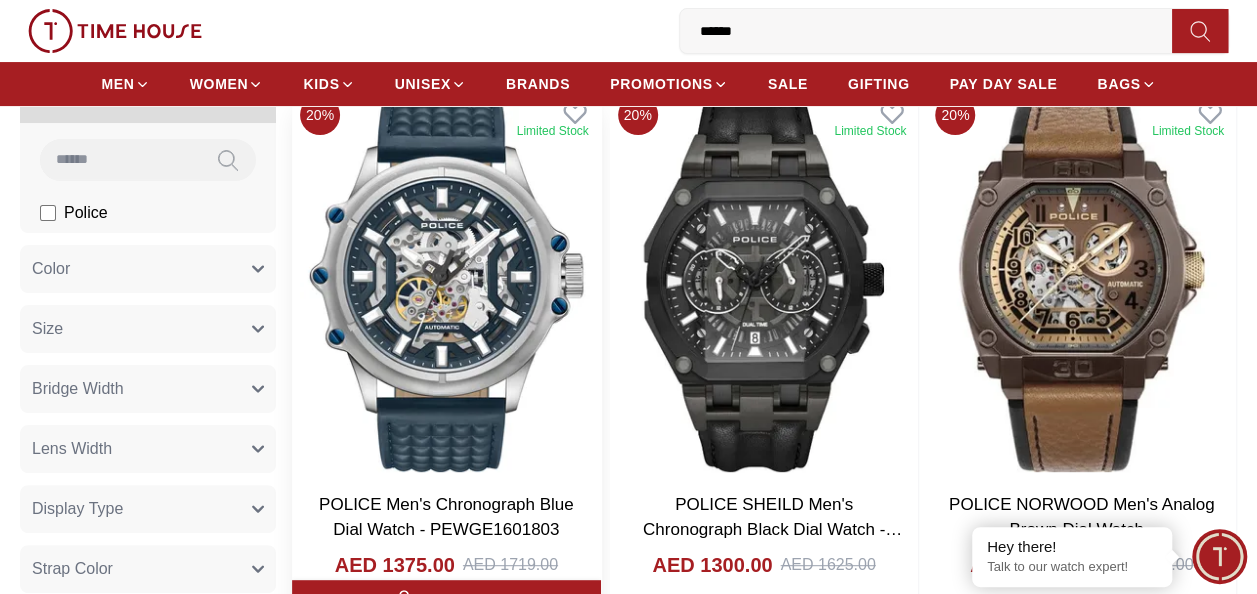 click at bounding box center (446, 283) 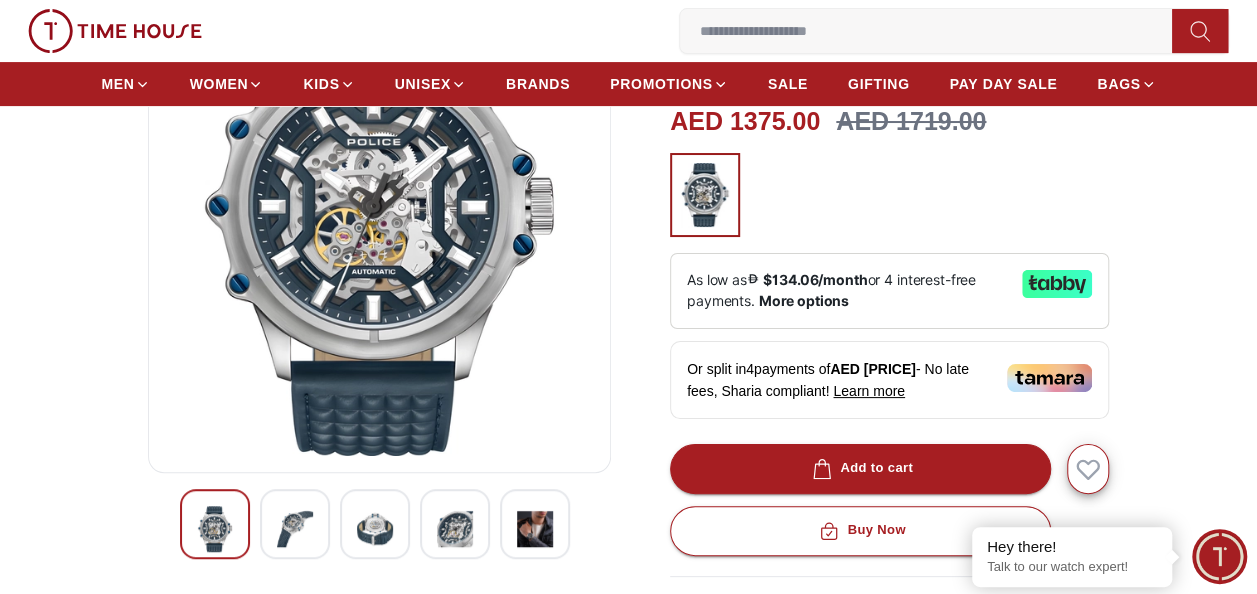 scroll, scrollTop: 300, scrollLeft: 0, axis: vertical 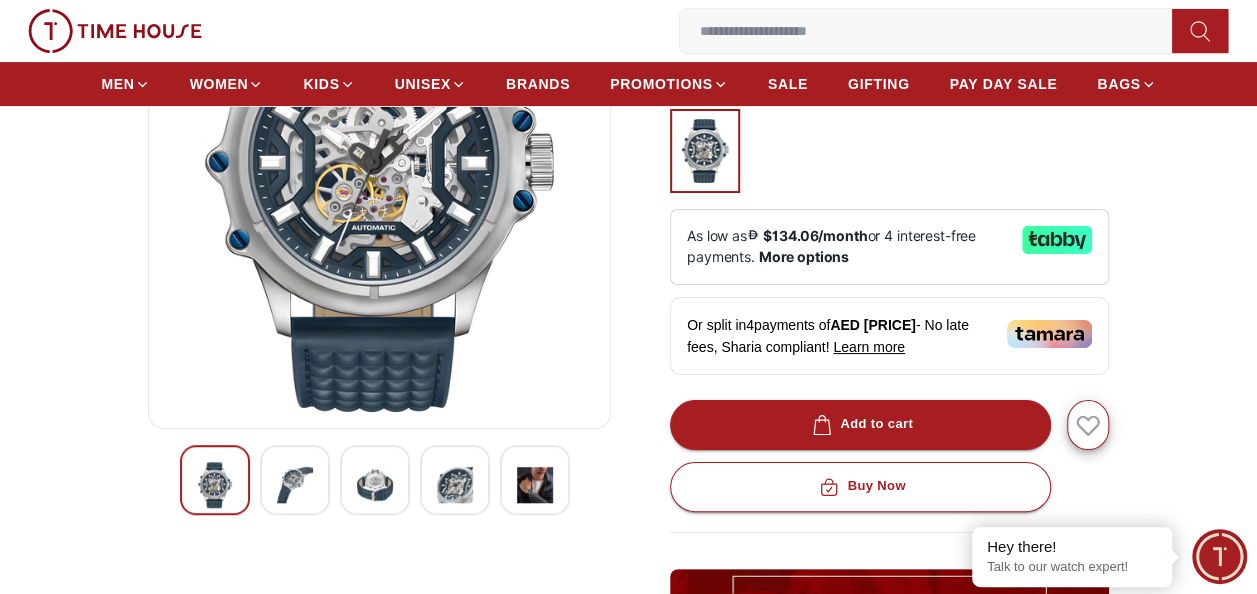 click at bounding box center [295, 485] 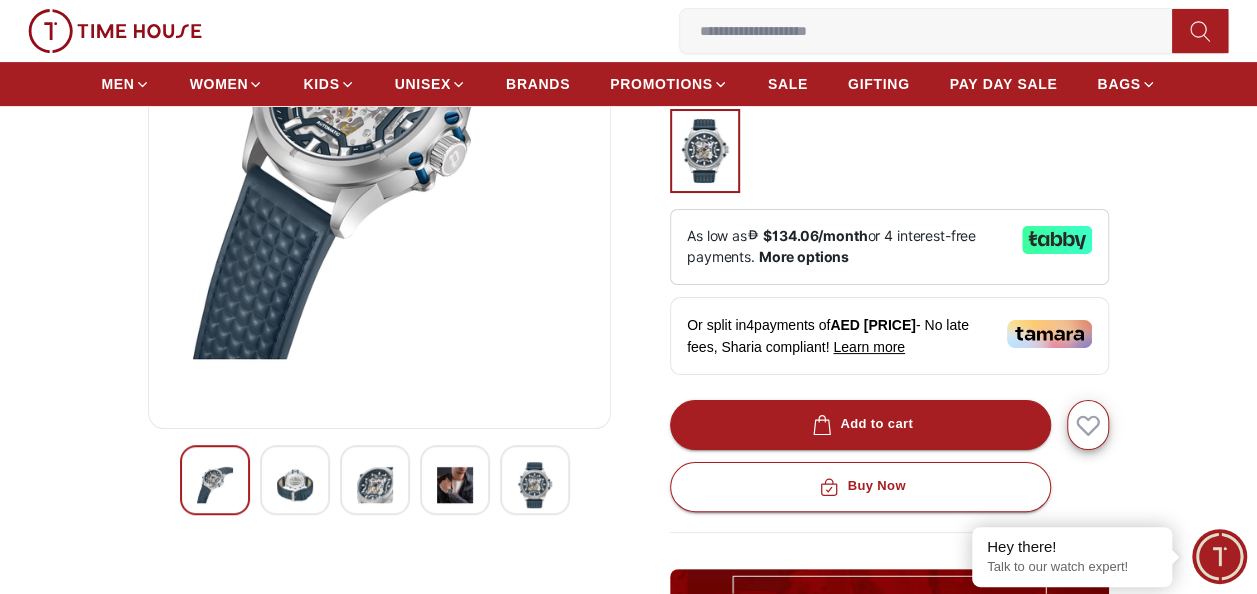 click at bounding box center (375, 485) 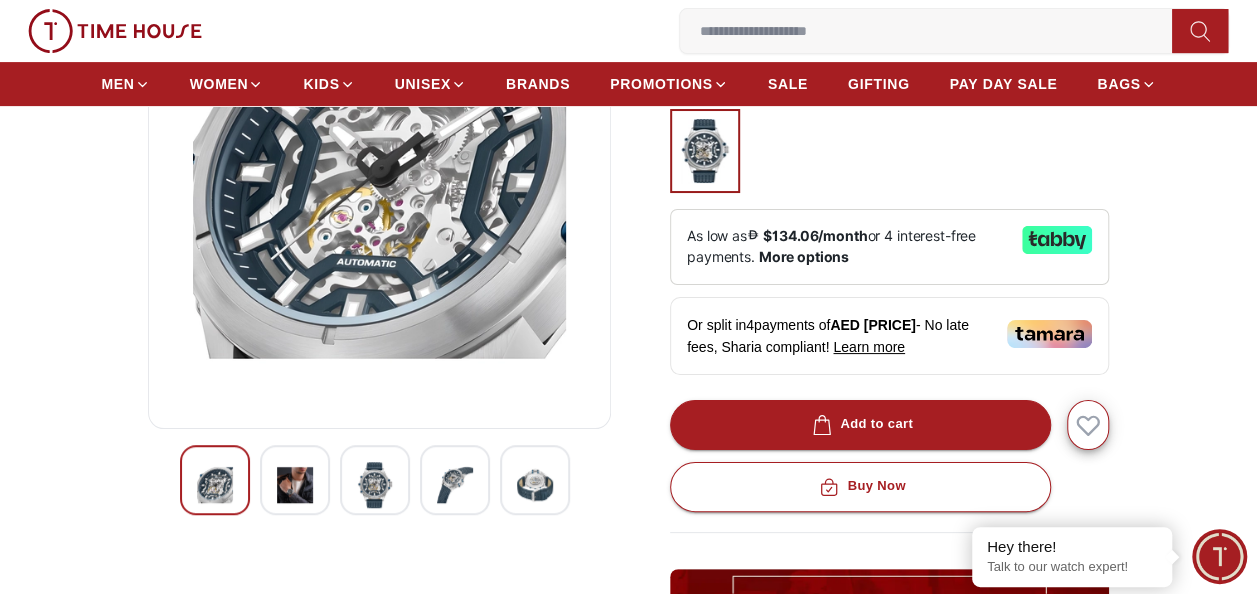scroll, scrollTop: 200, scrollLeft: 0, axis: vertical 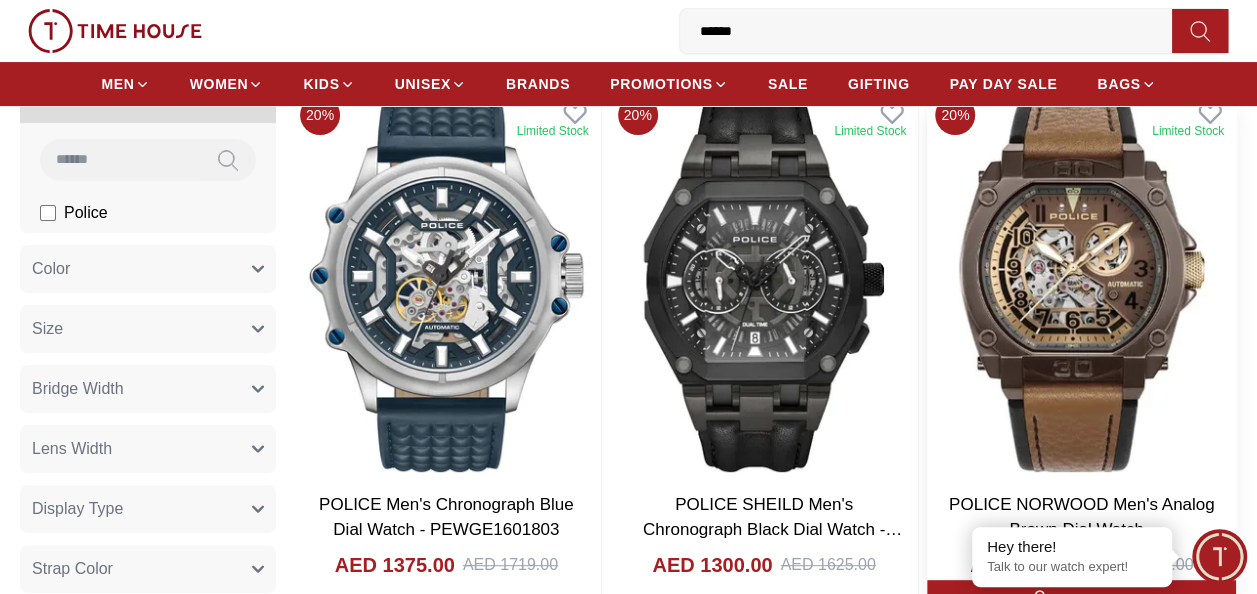 click at bounding box center [1081, 283] 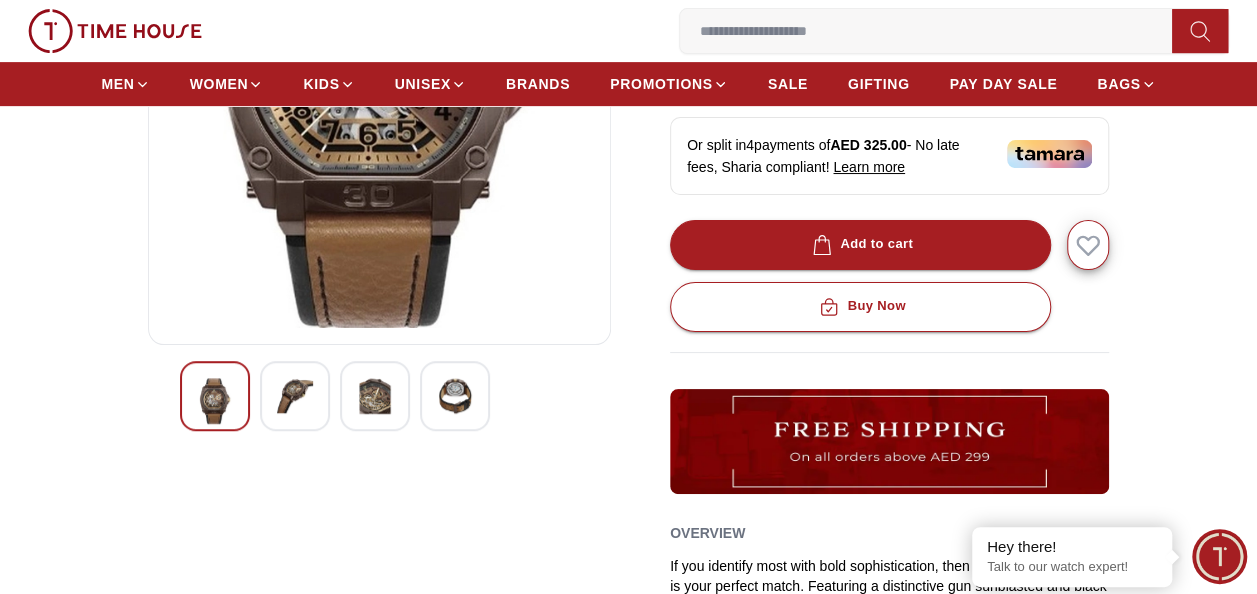 scroll, scrollTop: 500, scrollLeft: 0, axis: vertical 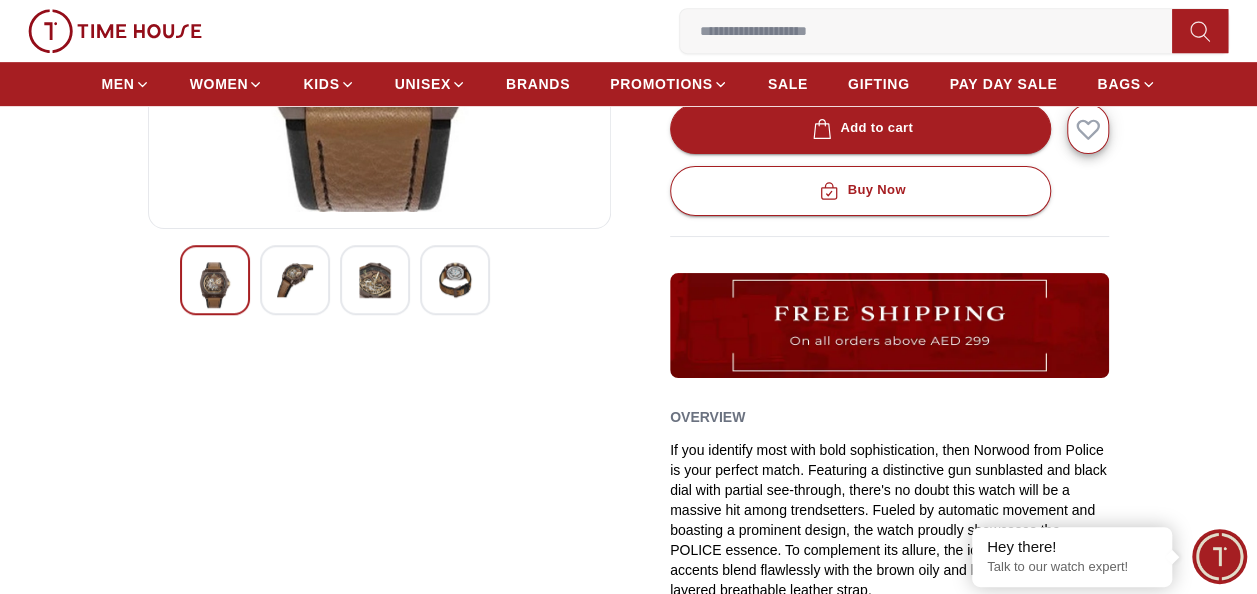click at bounding box center [379, 280] 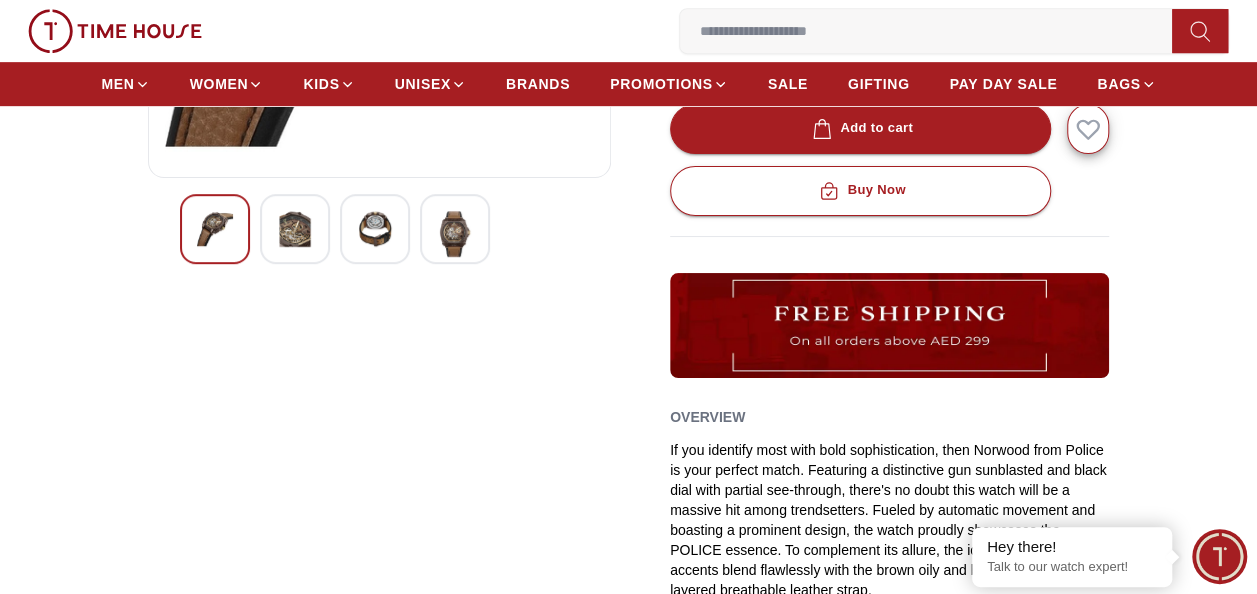 click at bounding box center [375, 229] 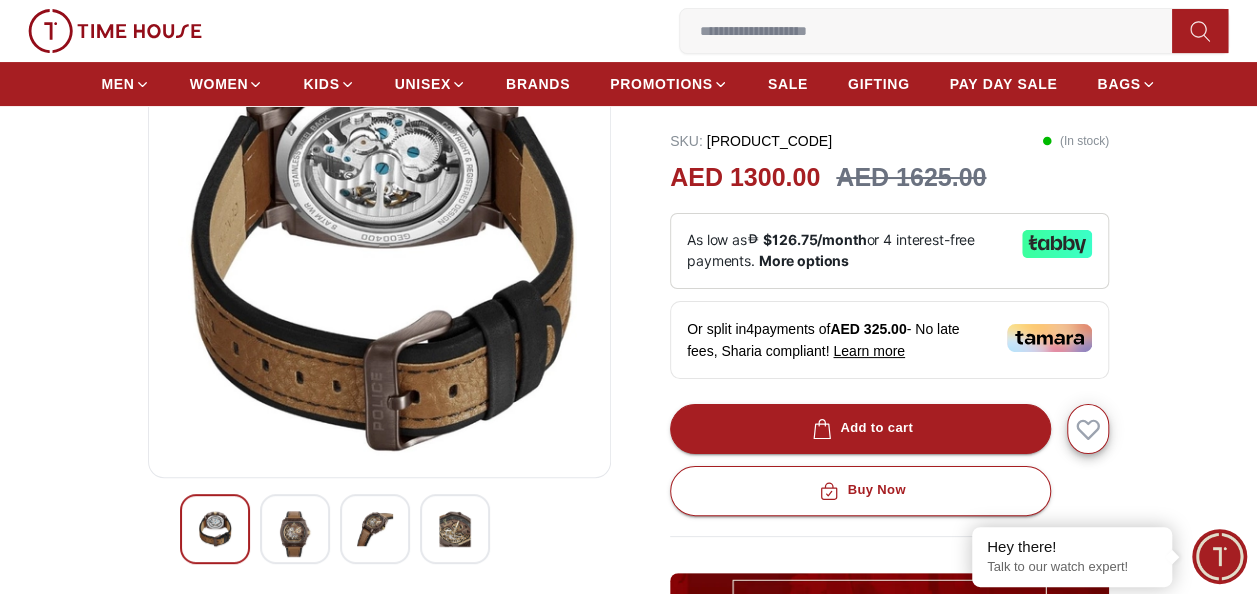 scroll, scrollTop: 300, scrollLeft: 0, axis: vertical 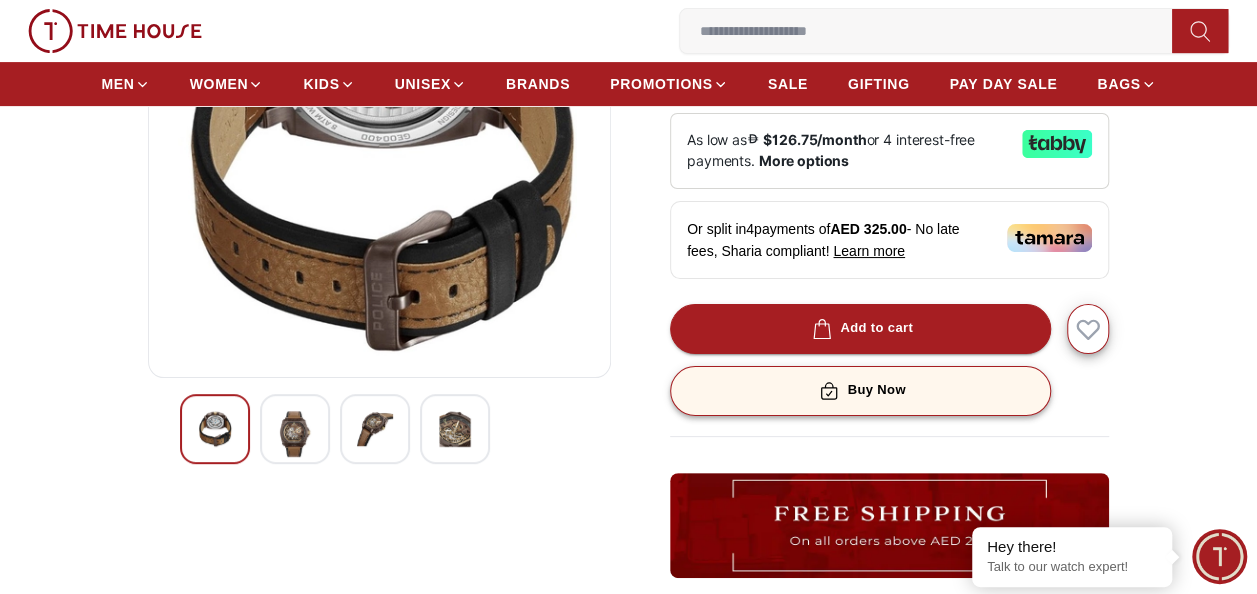 click on "Buy Now" at bounding box center (860, 391) 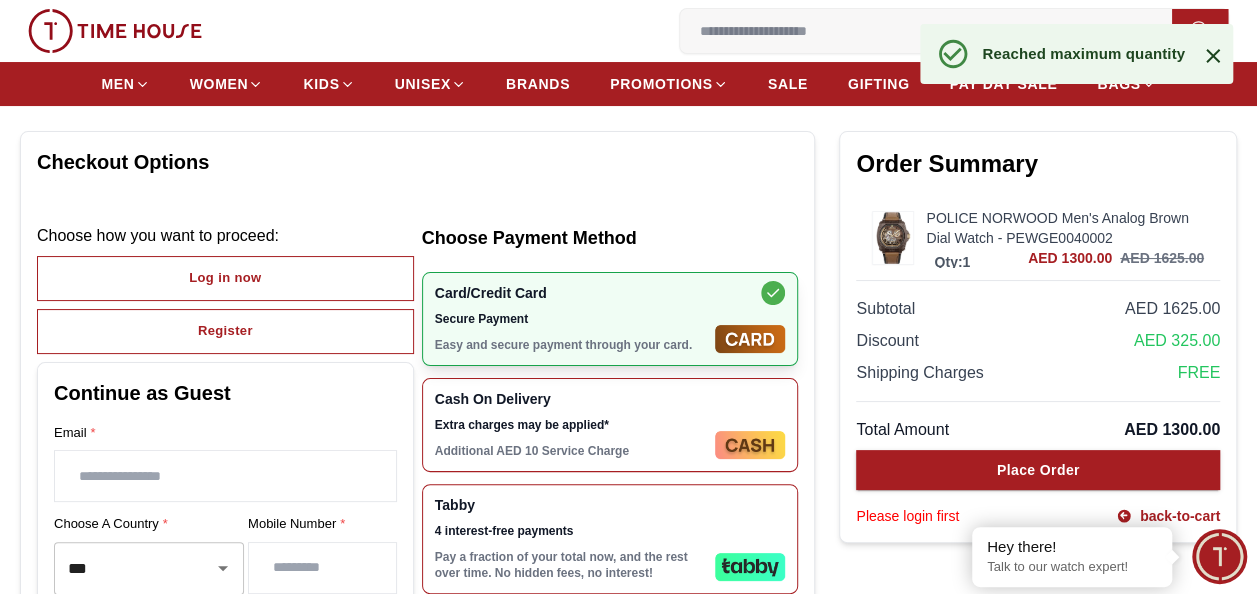 scroll, scrollTop: 200, scrollLeft: 0, axis: vertical 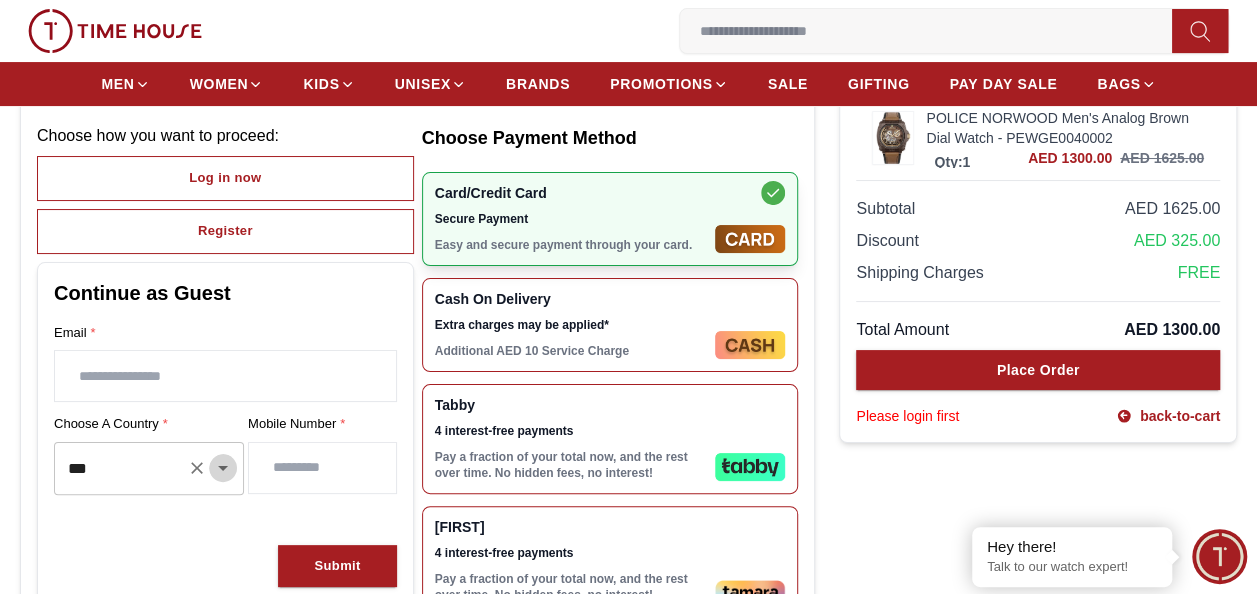 click at bounding box center [223, 468] 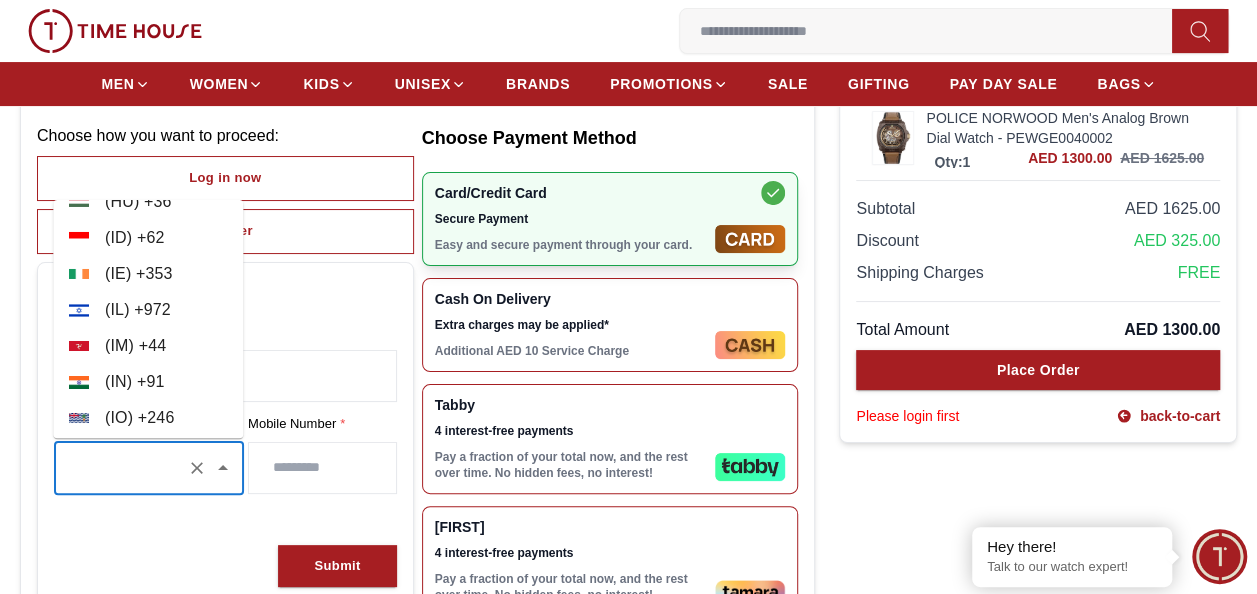 scroll, scrollTop: 44, scrollLeft: 0, axis: vertical 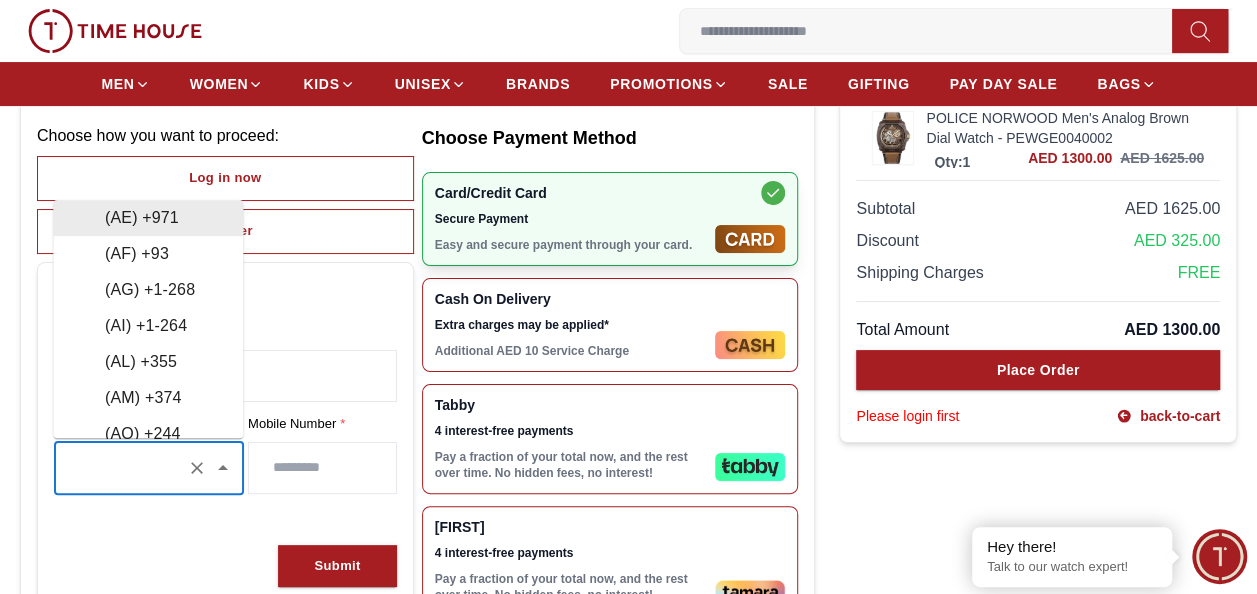 type on "*" 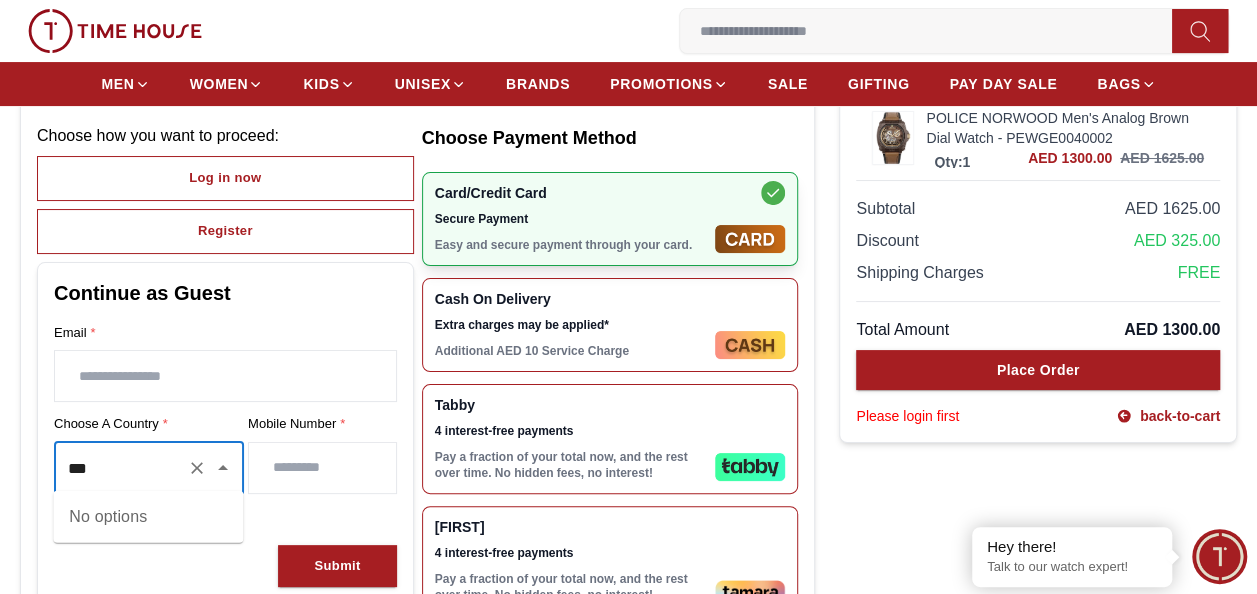 click at bounding box center (322, 468) 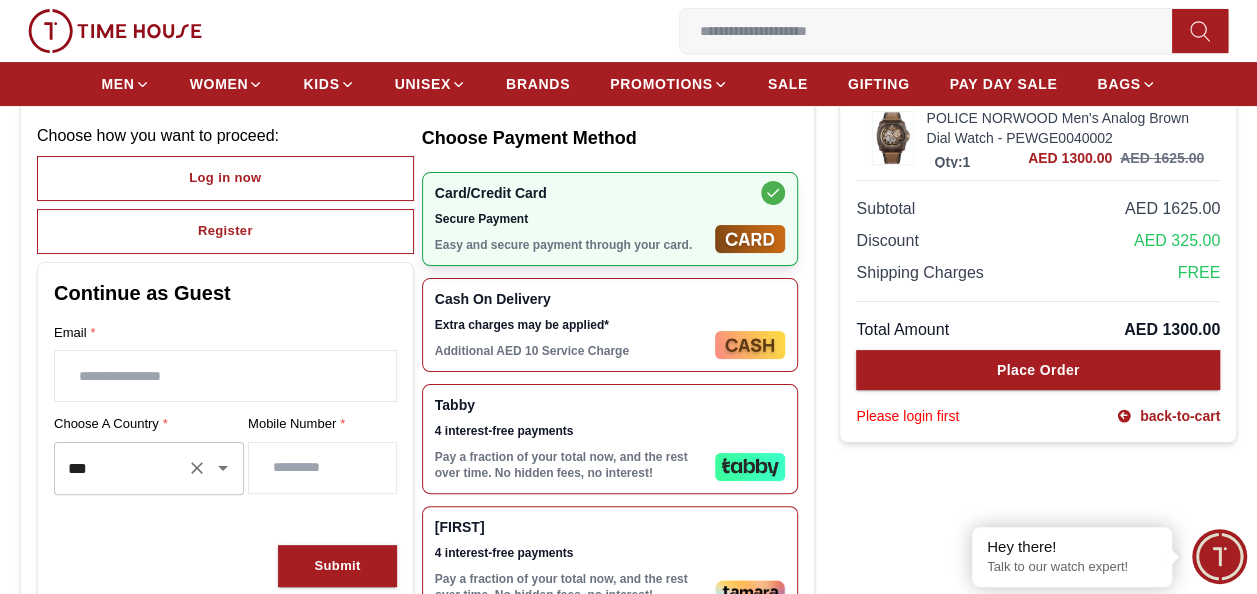 click 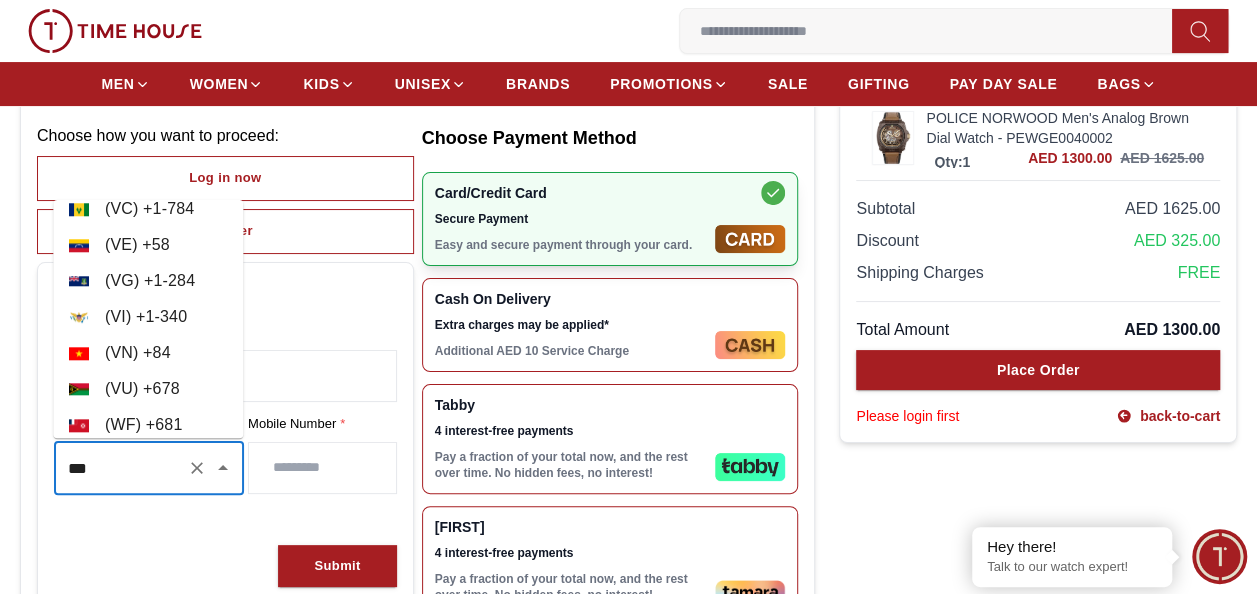 scroll, scrollTop: 8706, scrollLeft: 0, axis: vertical 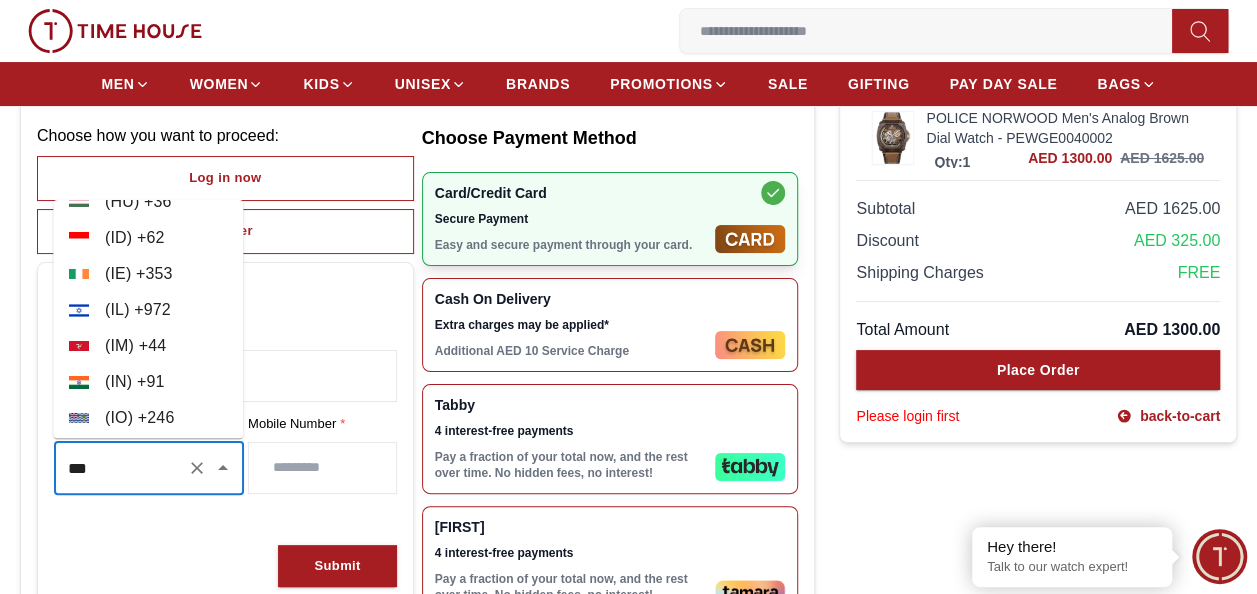click on "( IN ) + [PHONE]" at bounding box center [148, 382] 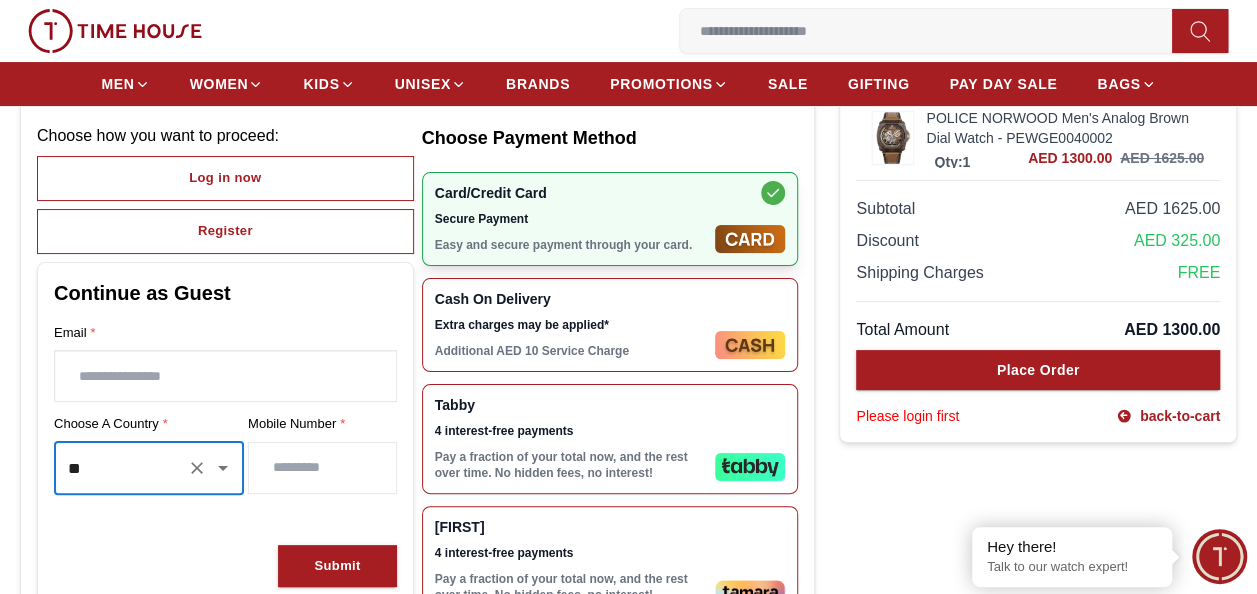 click at bounding box center [225, 376] 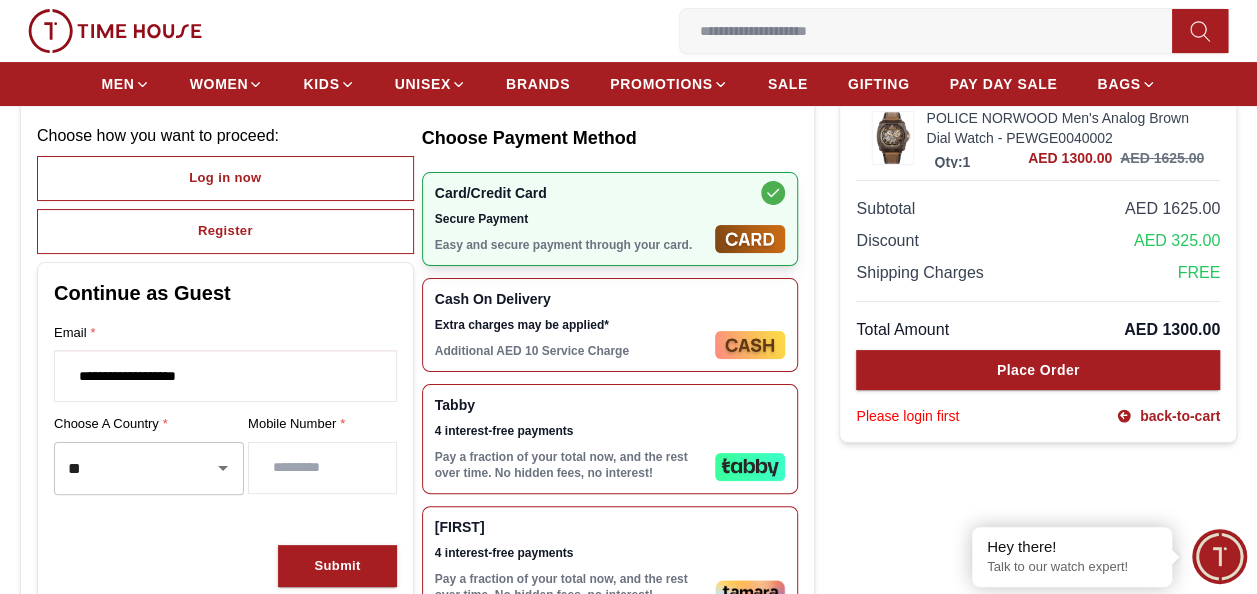 type on "**********" 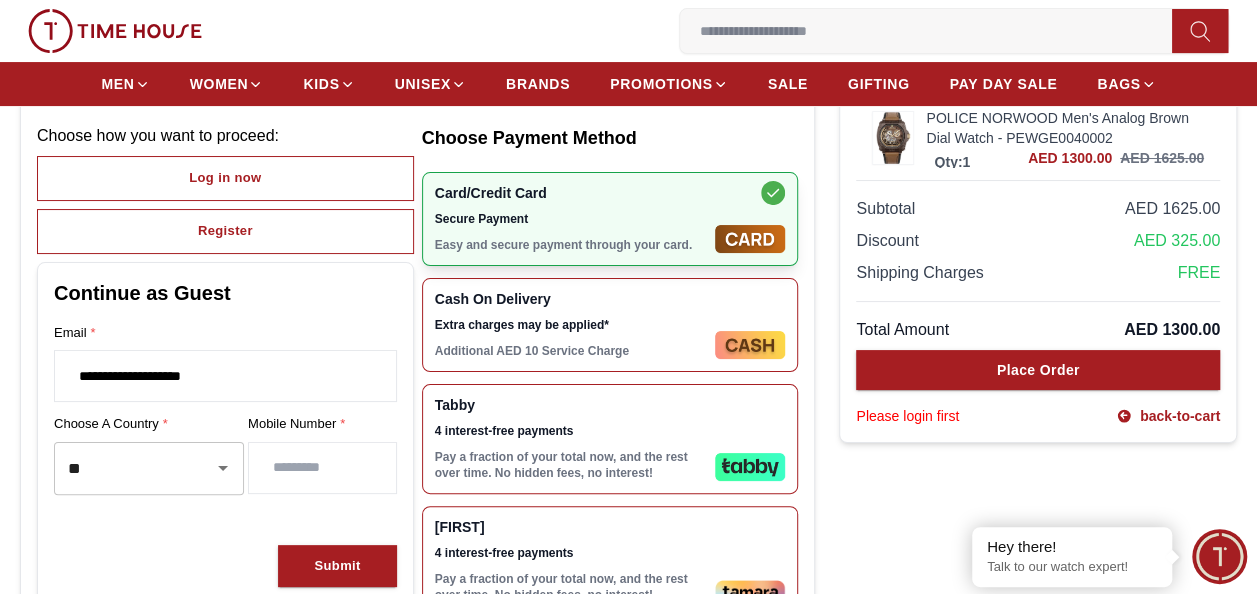 click at bounding box center [322, 468] 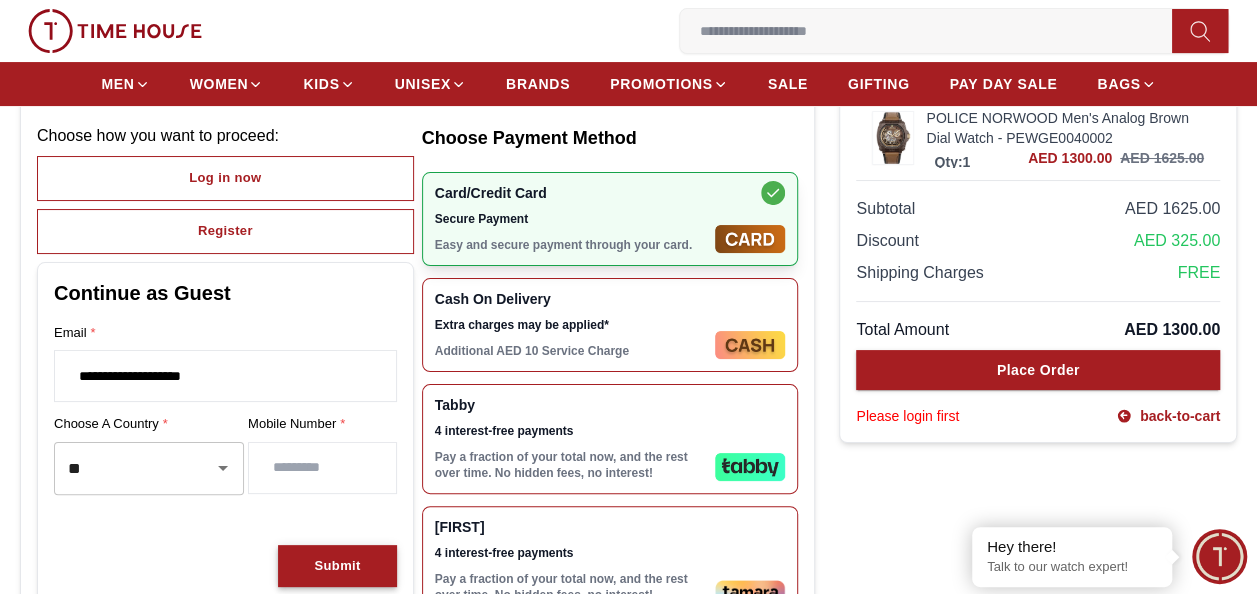 type on "**********" 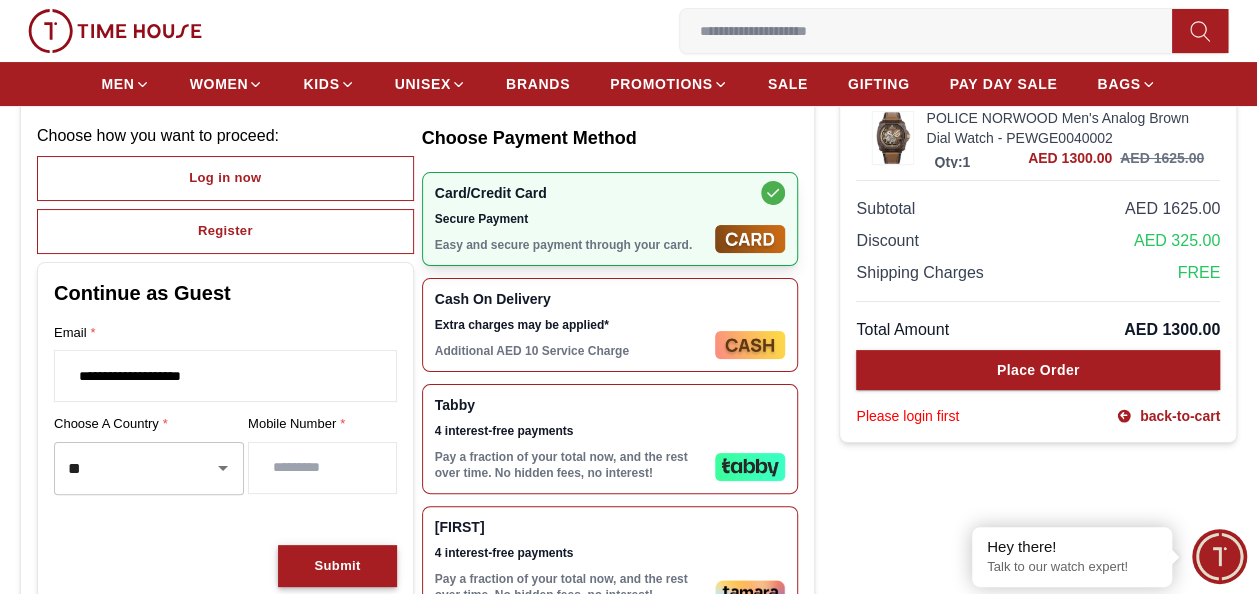click on "Submit" at bounding box center [337, 566] 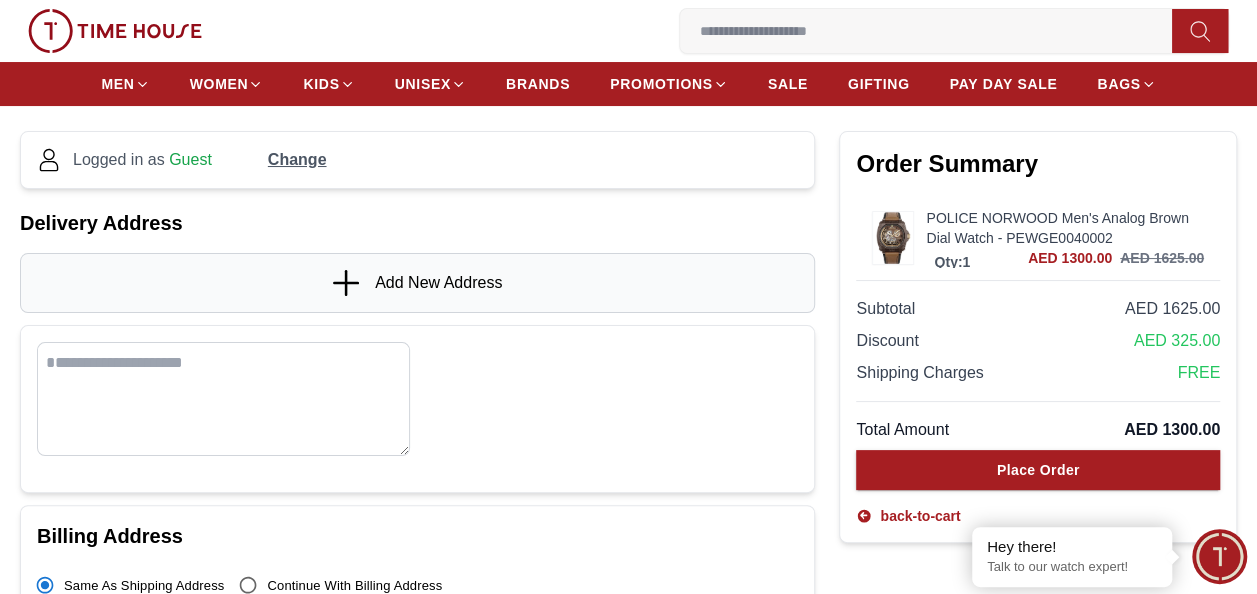 scroll, scrollTop: 0, scrollLeft: 0, axis: both 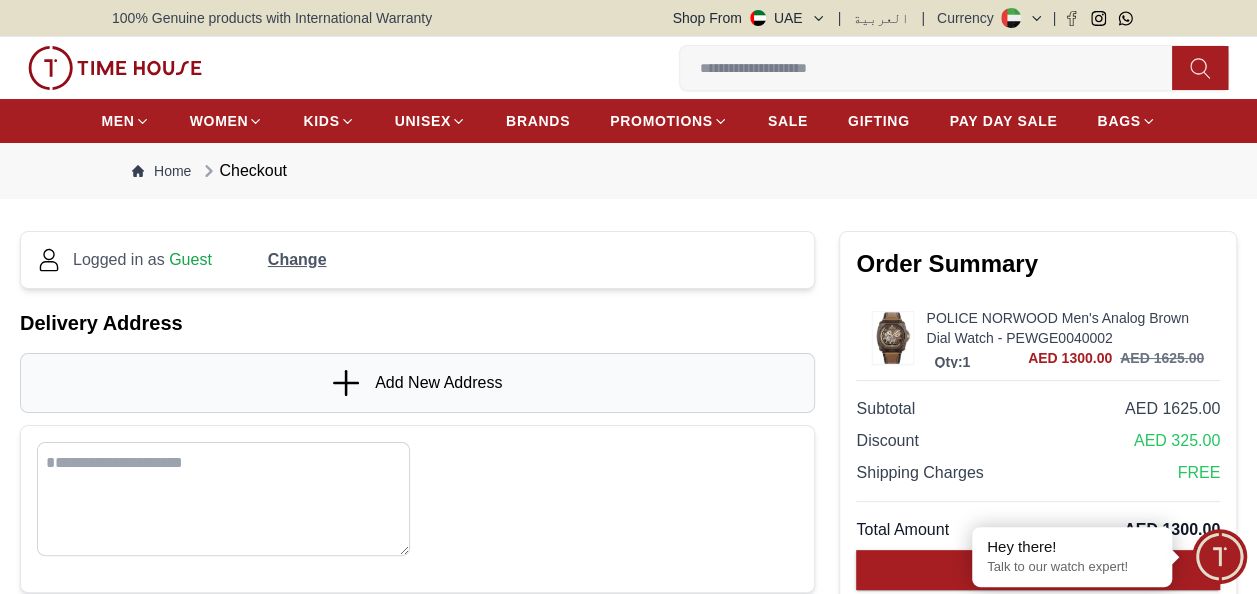click on "Add New Address" at bounding box center [438, 383] 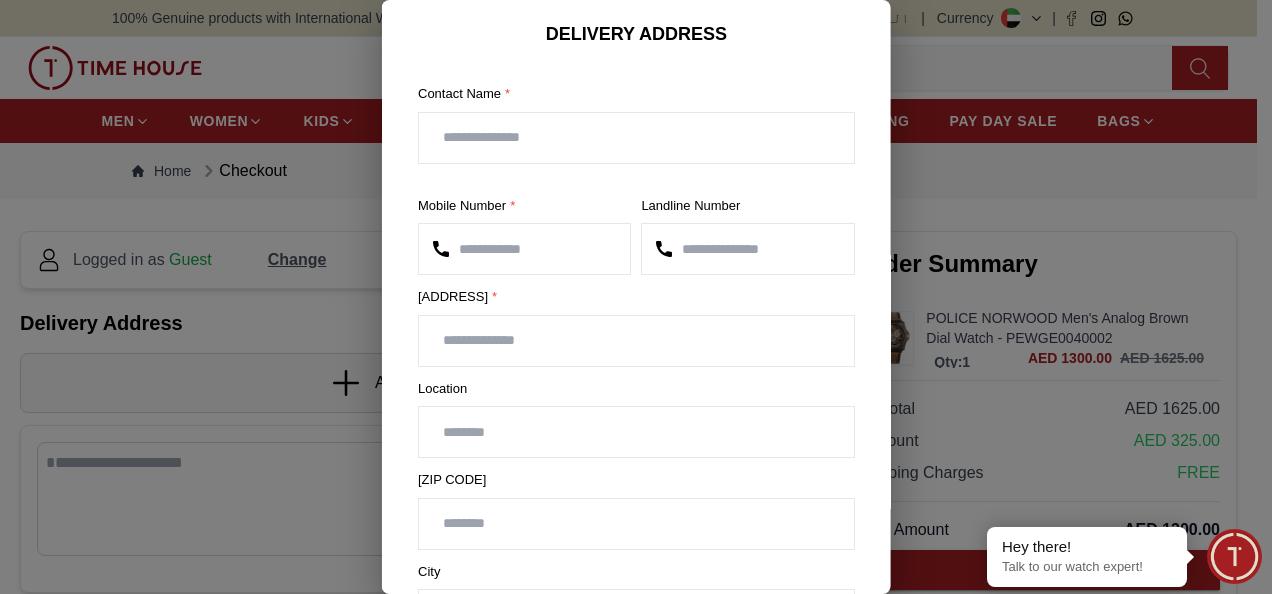 click at bounding box center [636, 138] 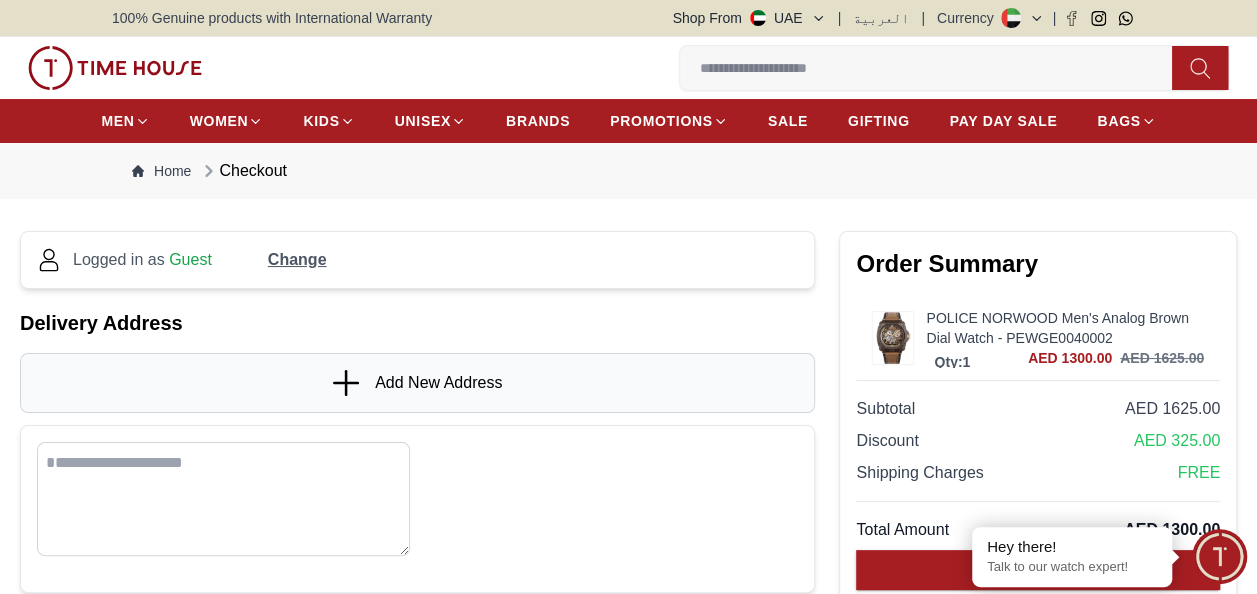 click on "Logged in as Guest Change" at bounding box center (417, 260) 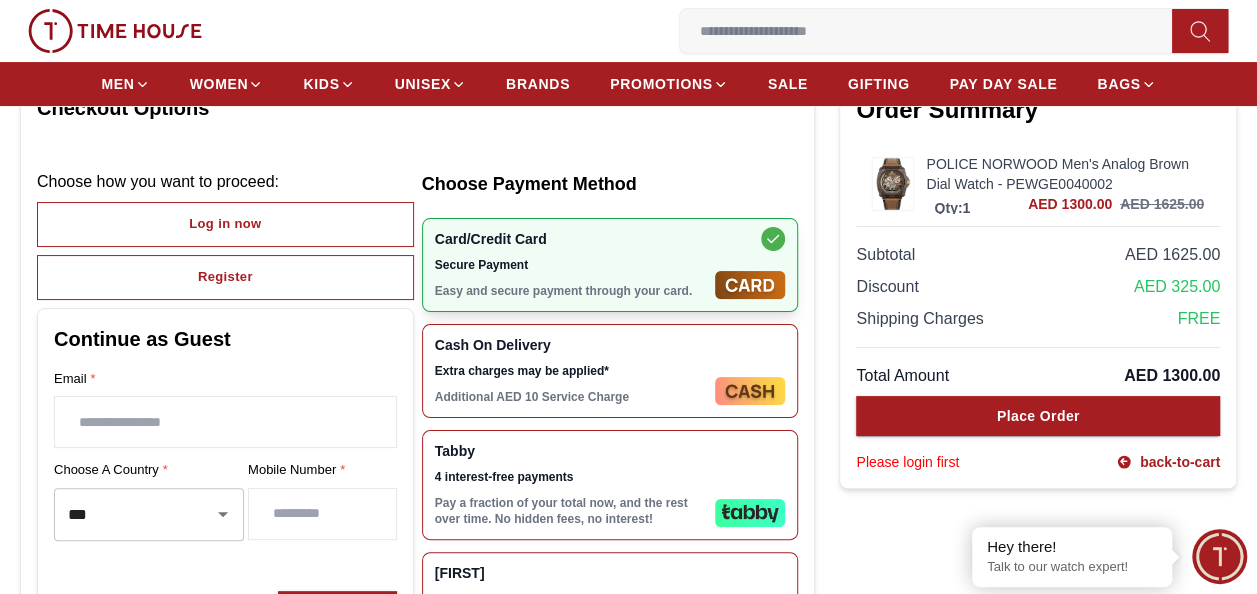 scroll, scrollTop: 200, scrollLeft: 0, axis: vertical 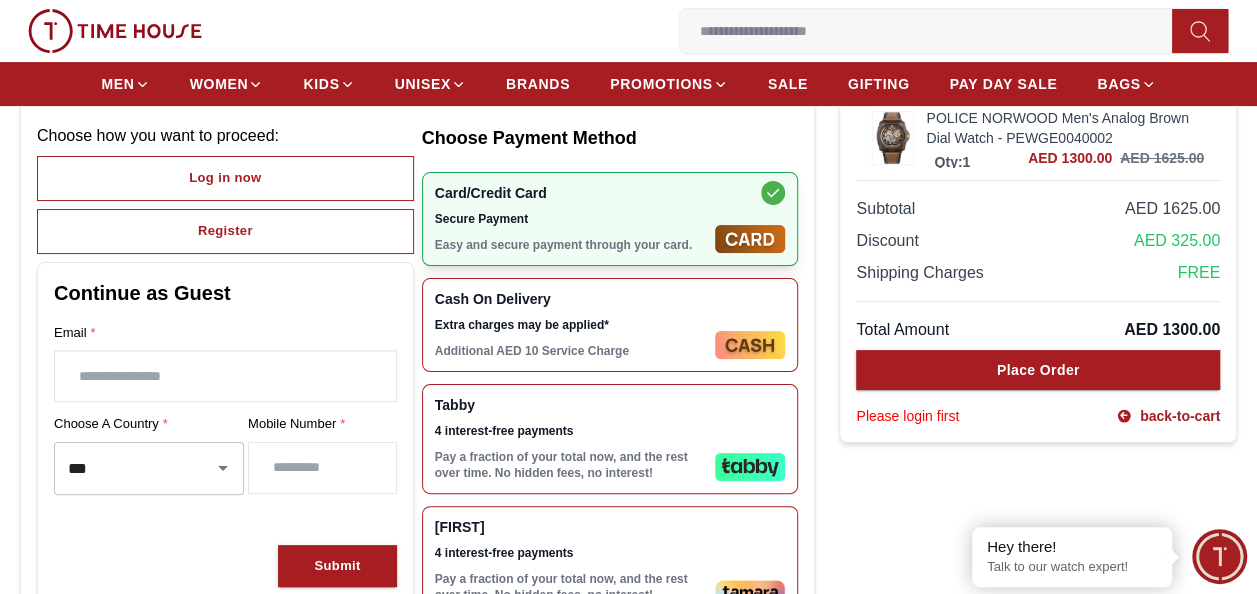 click at bounding box center (225, 376) 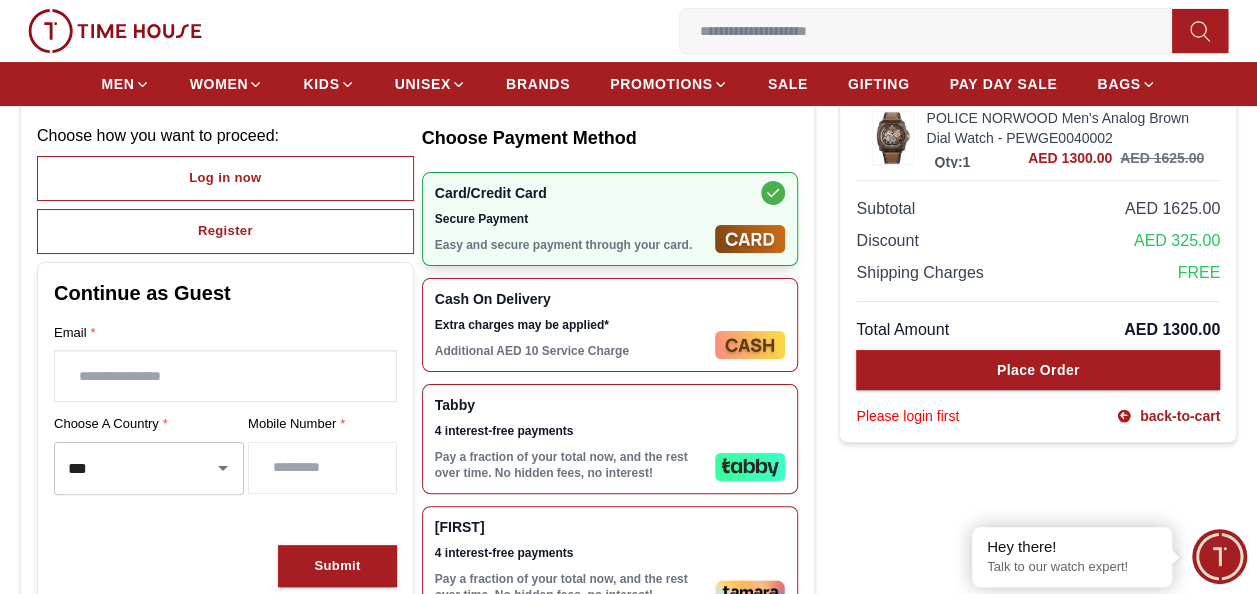 type on "**********" 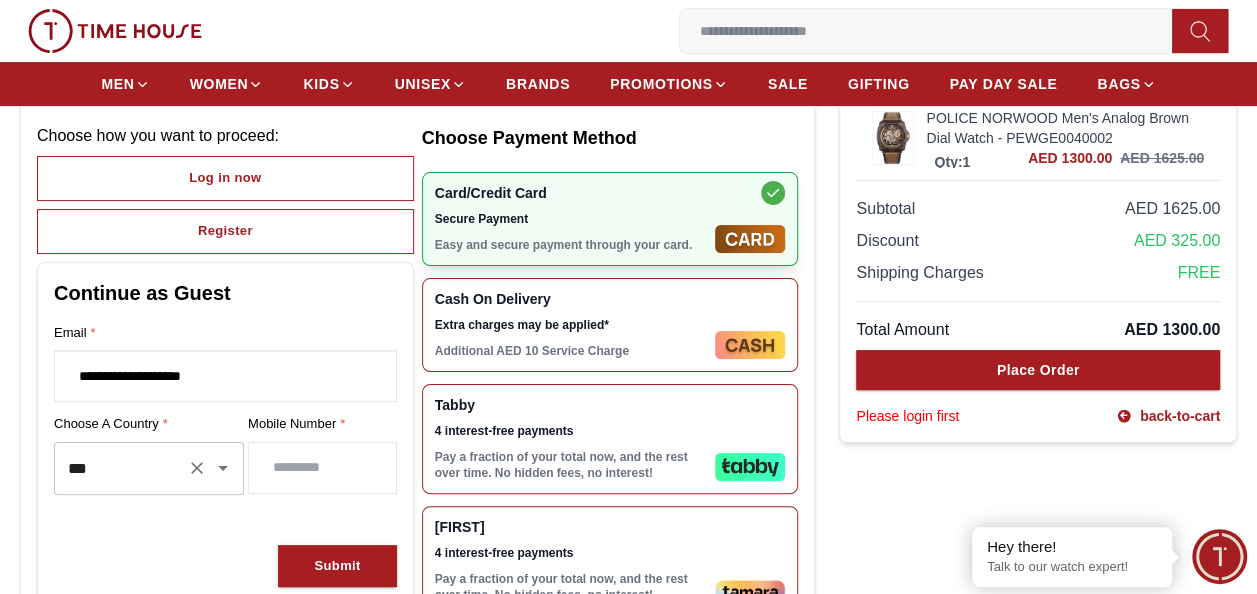 click 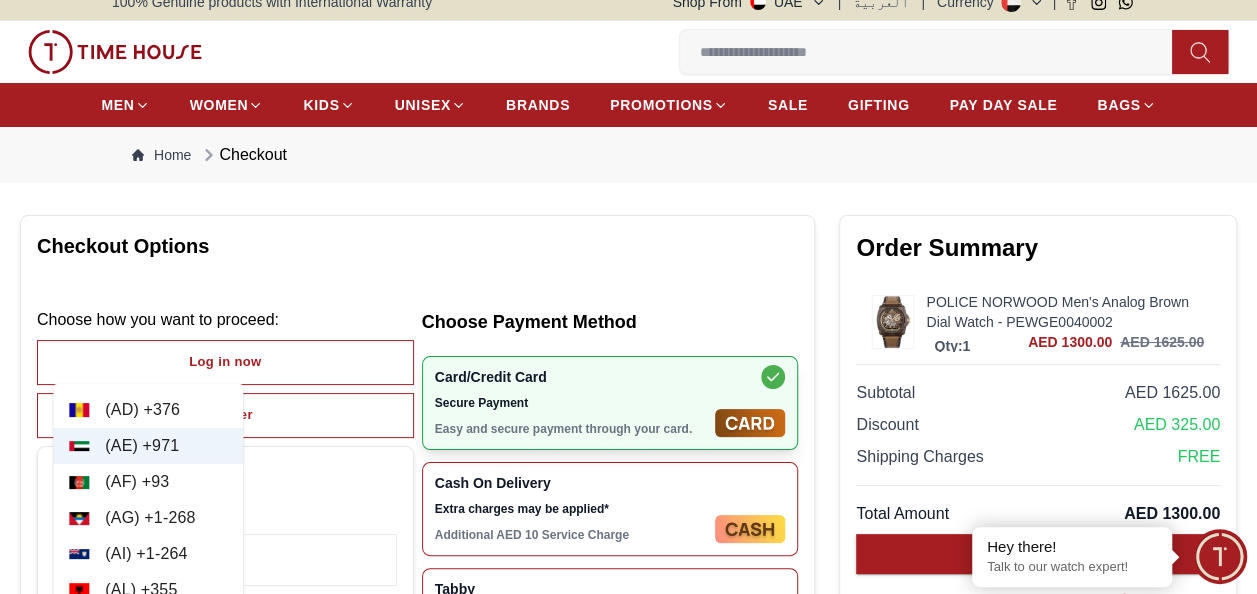 scroll, scrollTop: 0, scrollLeft: 0, axis: both 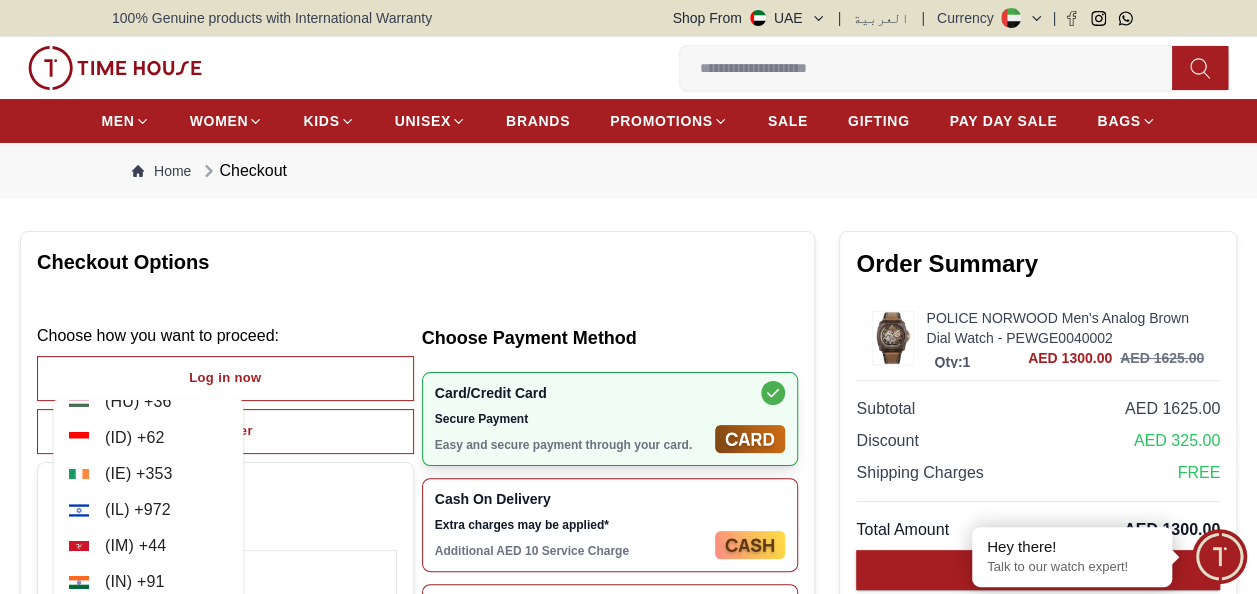 click on "( IE ) + [PHONE]" at bounding box center [148, 474] 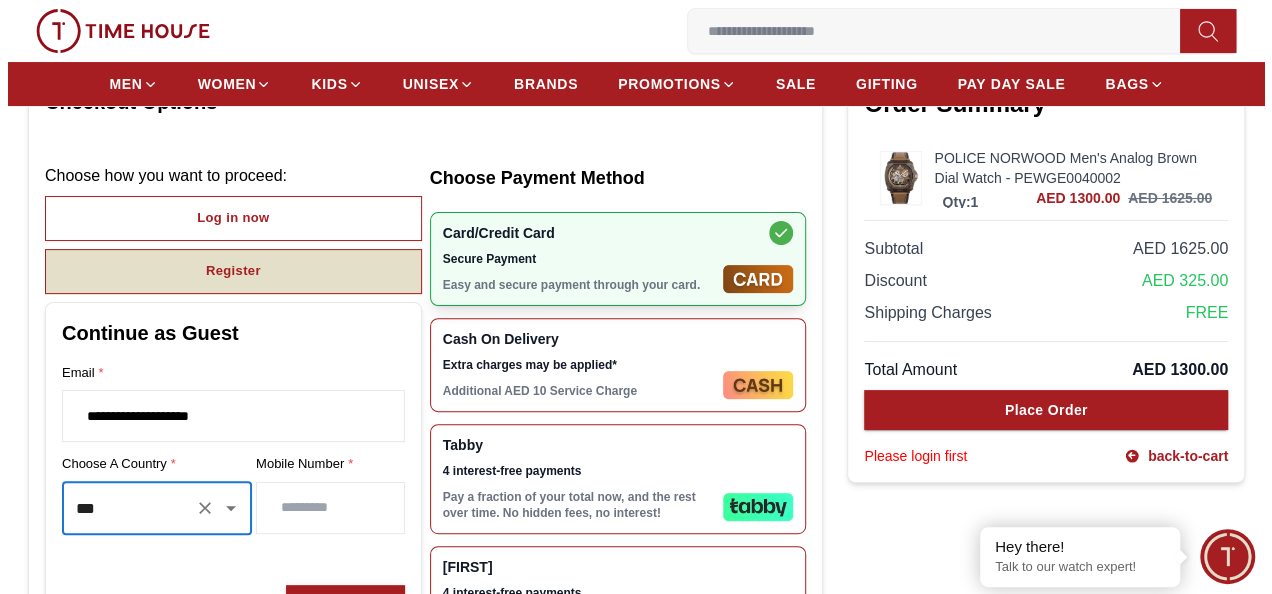 scroll, scrollTop: 200, scrollLeft: 0, axis: vertical 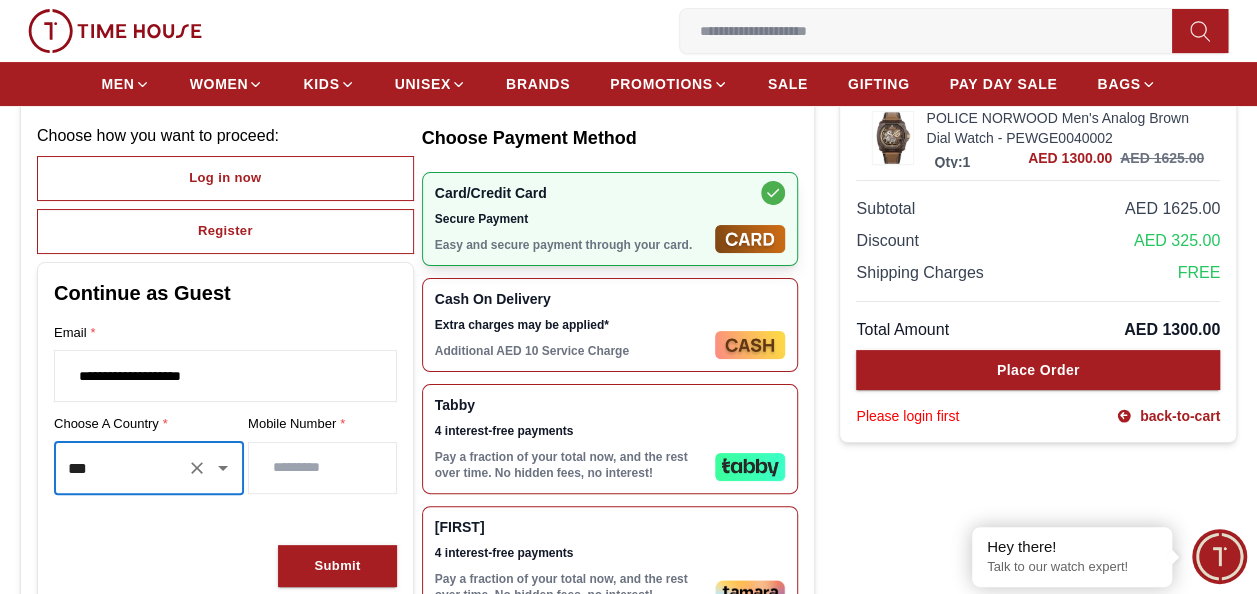 click at bounding box center [322, 468] 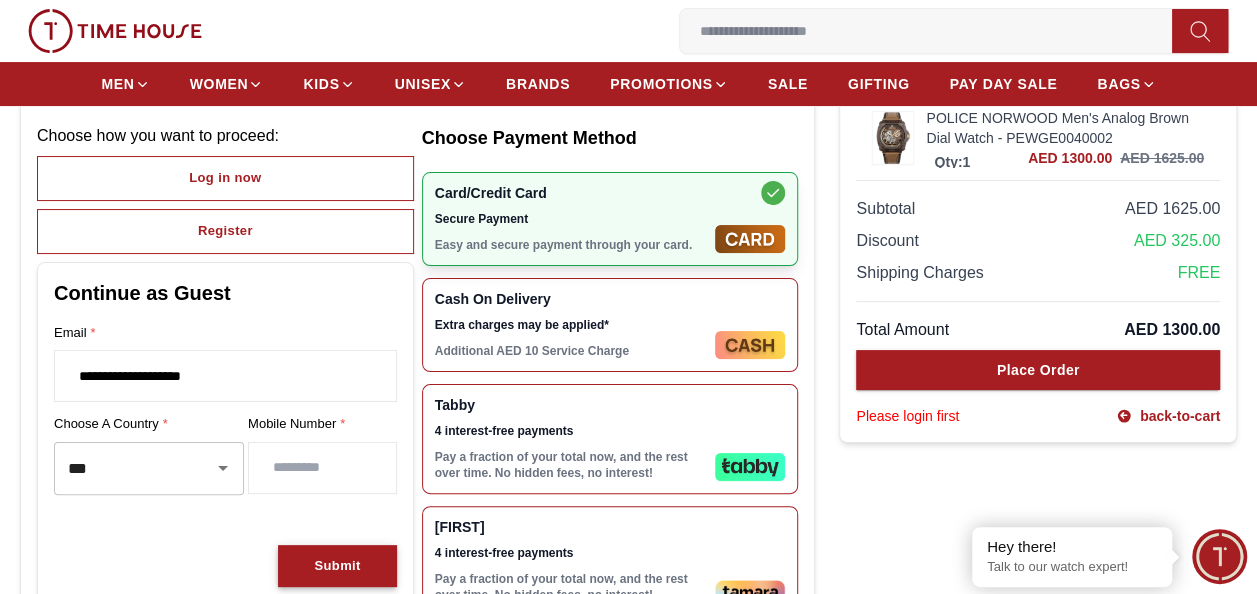 type on "*********" 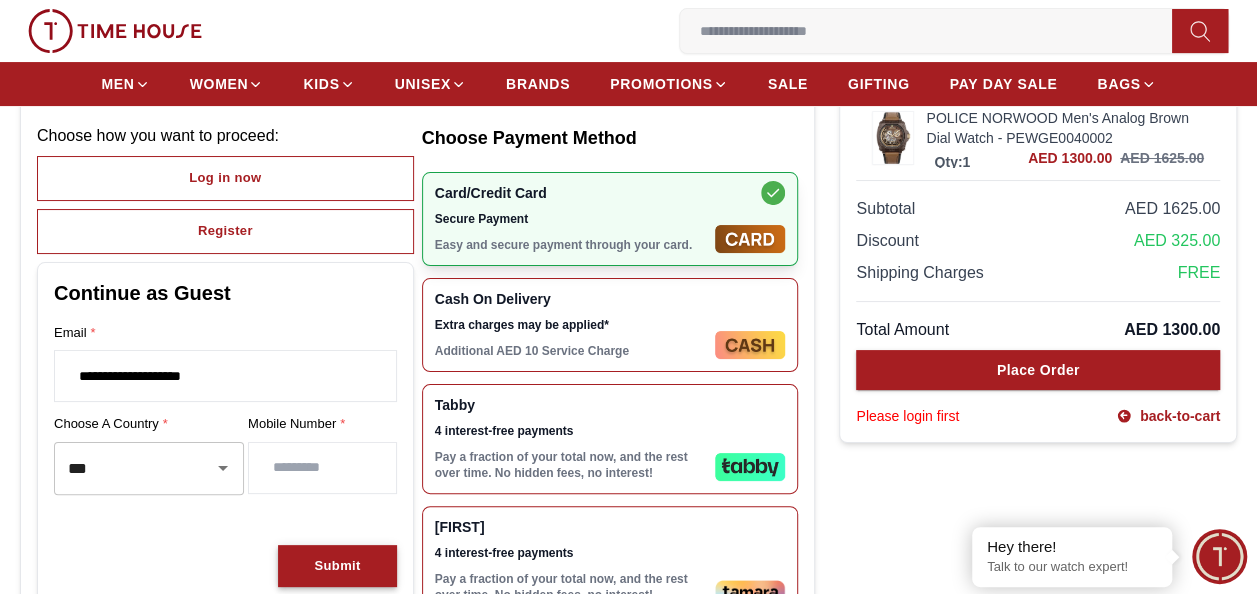 click on "Submit" at bounding box center (337, 566) 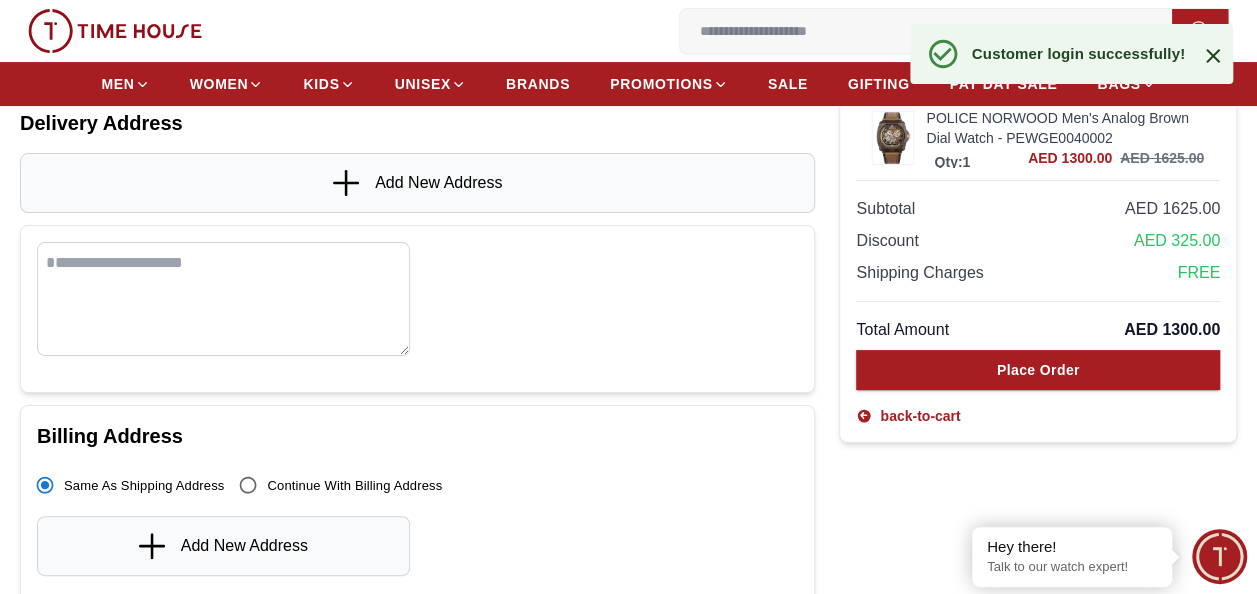 click on "Add New Address" at bounding box center [438, 183] 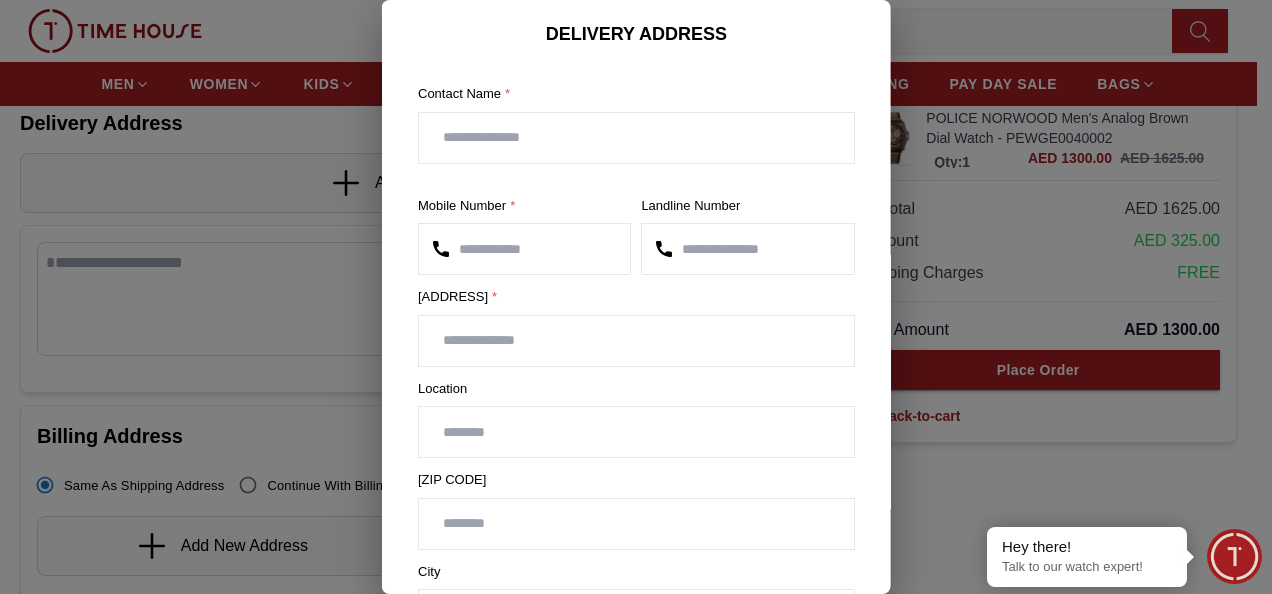 click at bounding box center (636, 138) 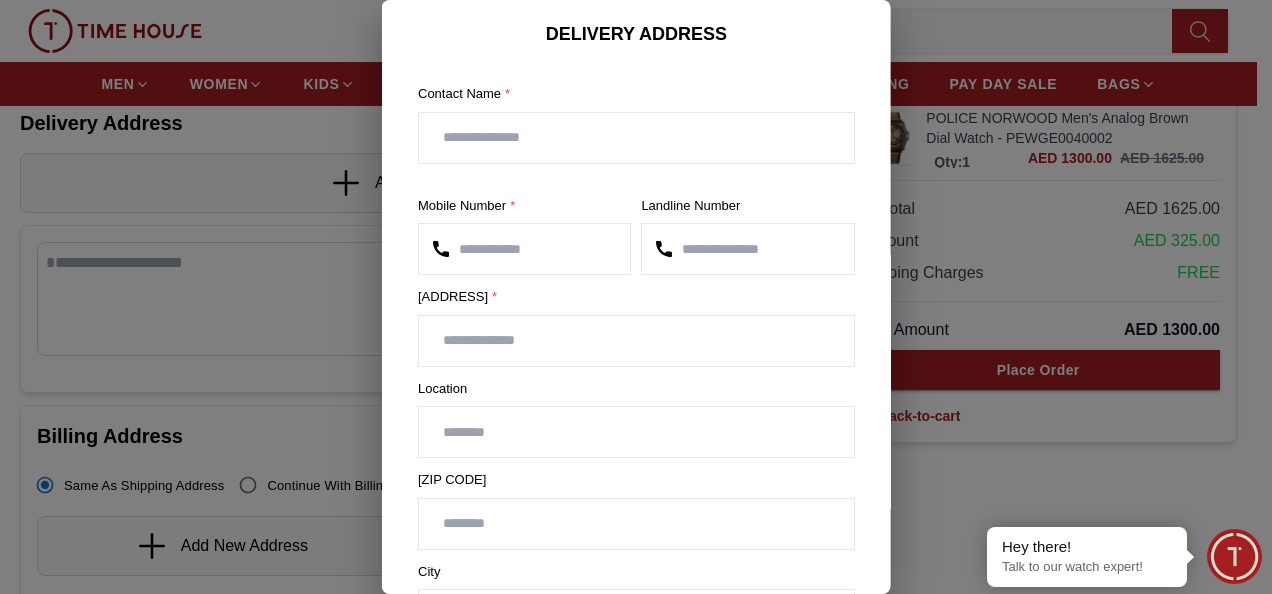 click at bounding box center [636, 138] 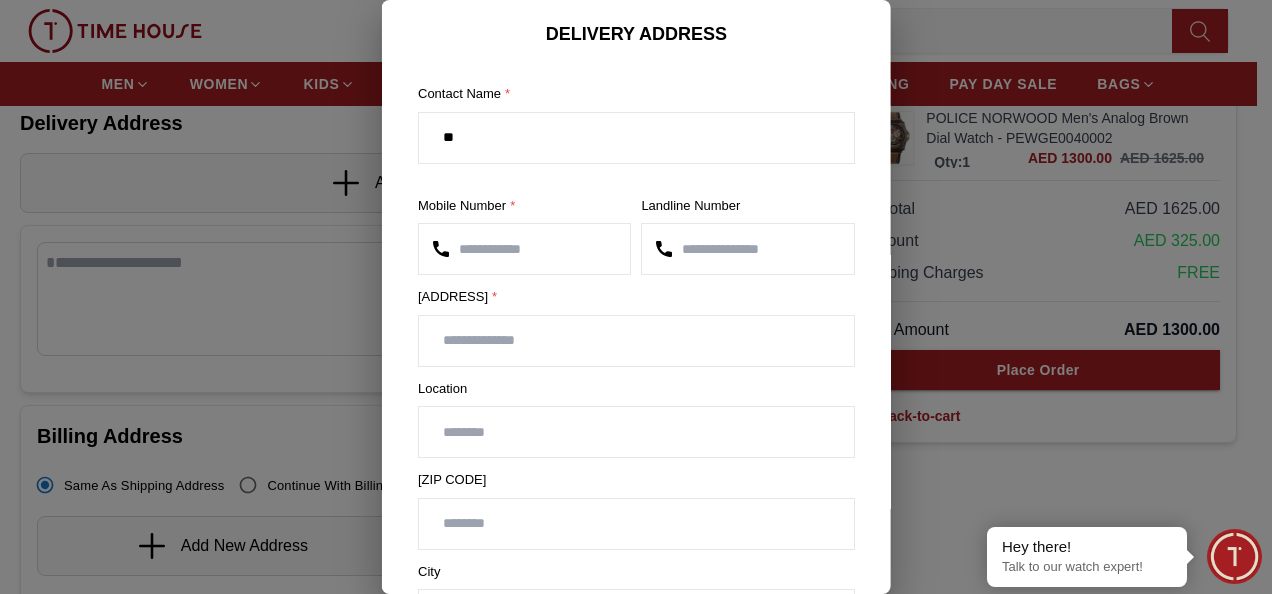 type on "*" 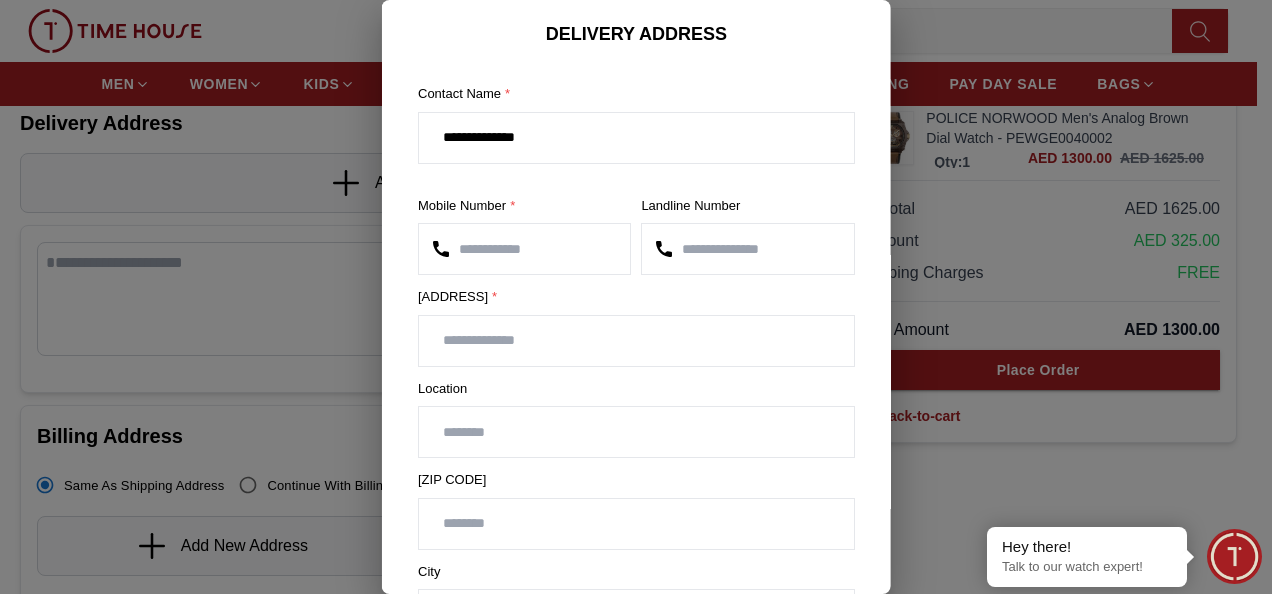 type on "**********" 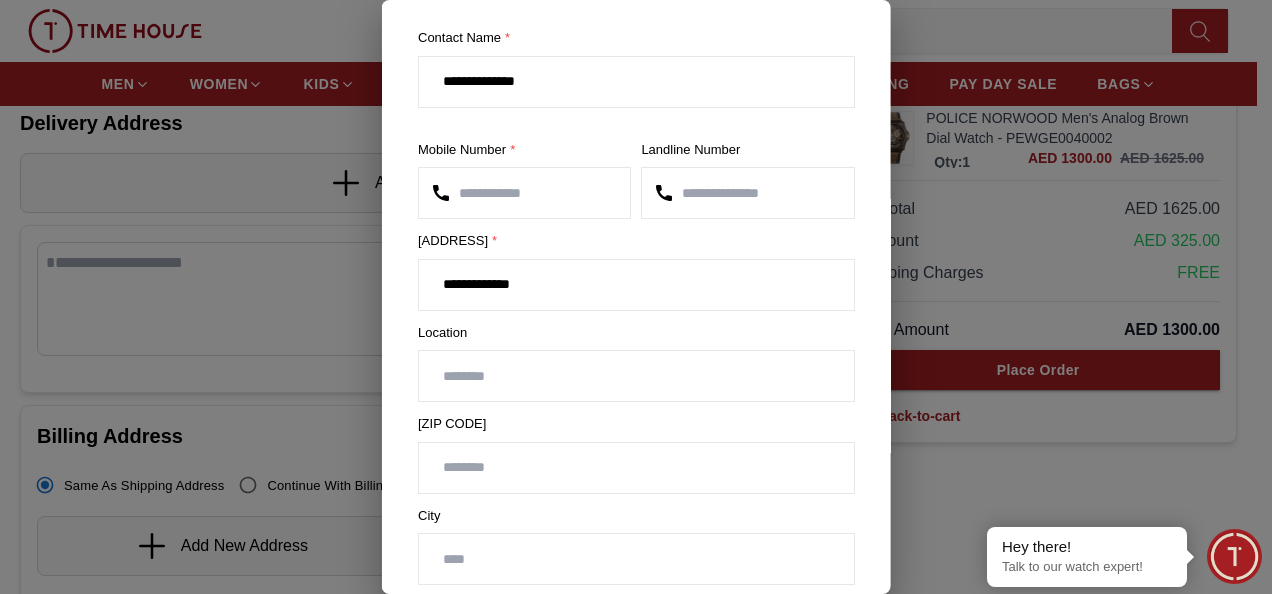 scroll, scrollTop: 100, scrollLeft: 0, axis: vertical 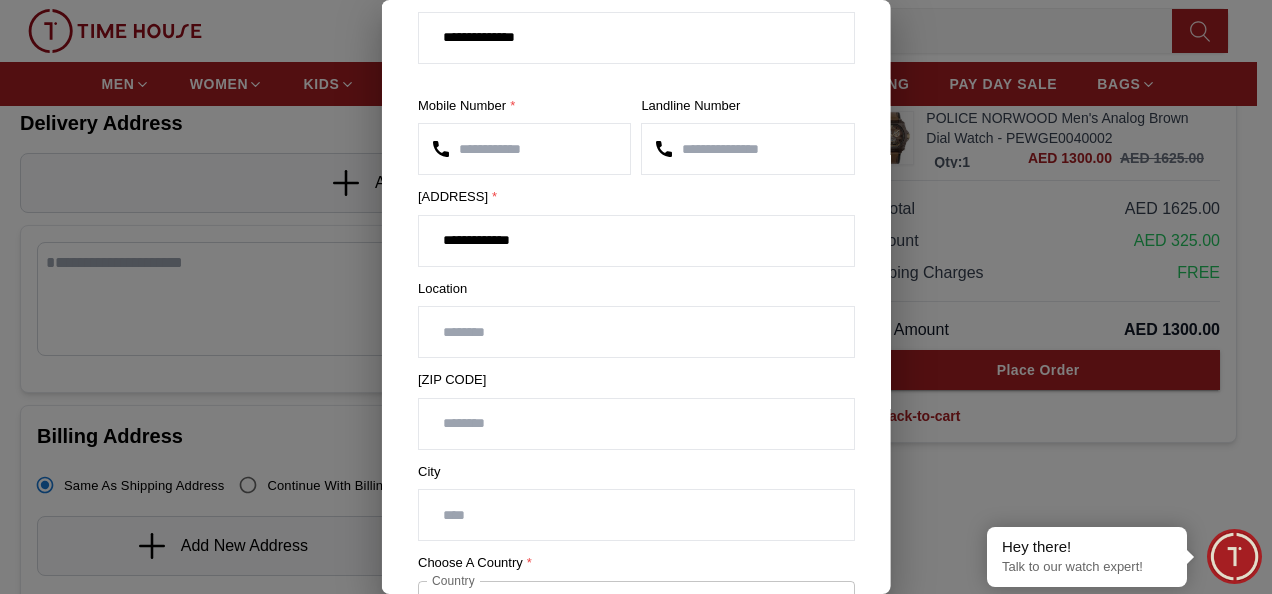 type on "**********" 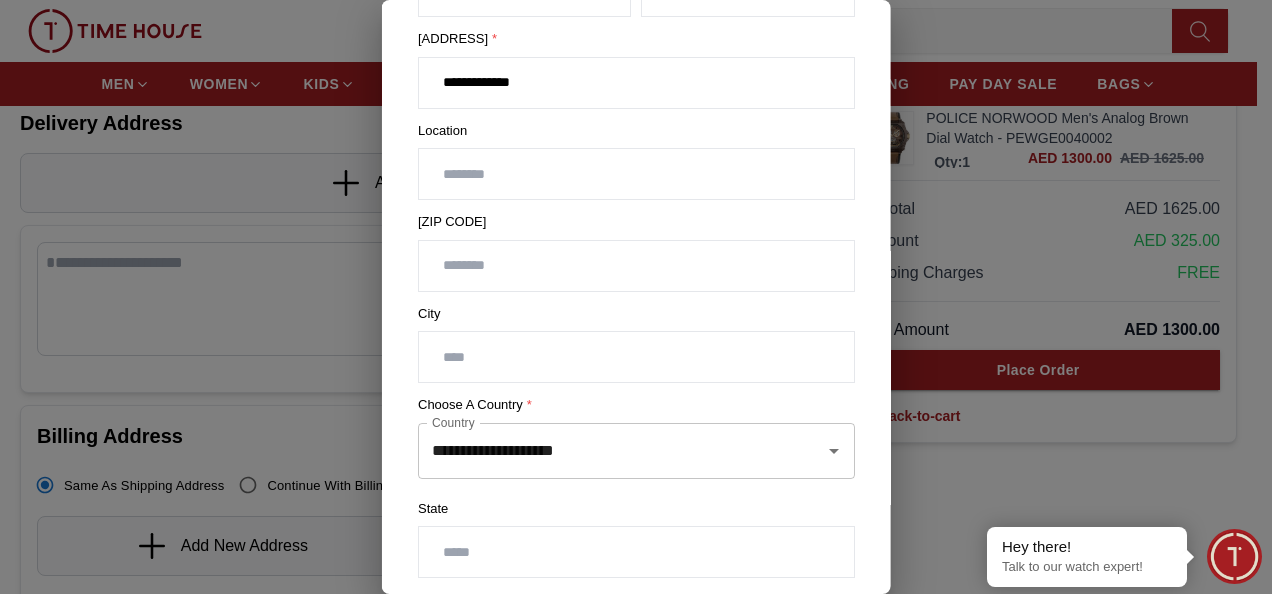 scroll, scrollTop: 300, scrollLeft: 0, axis: vertical 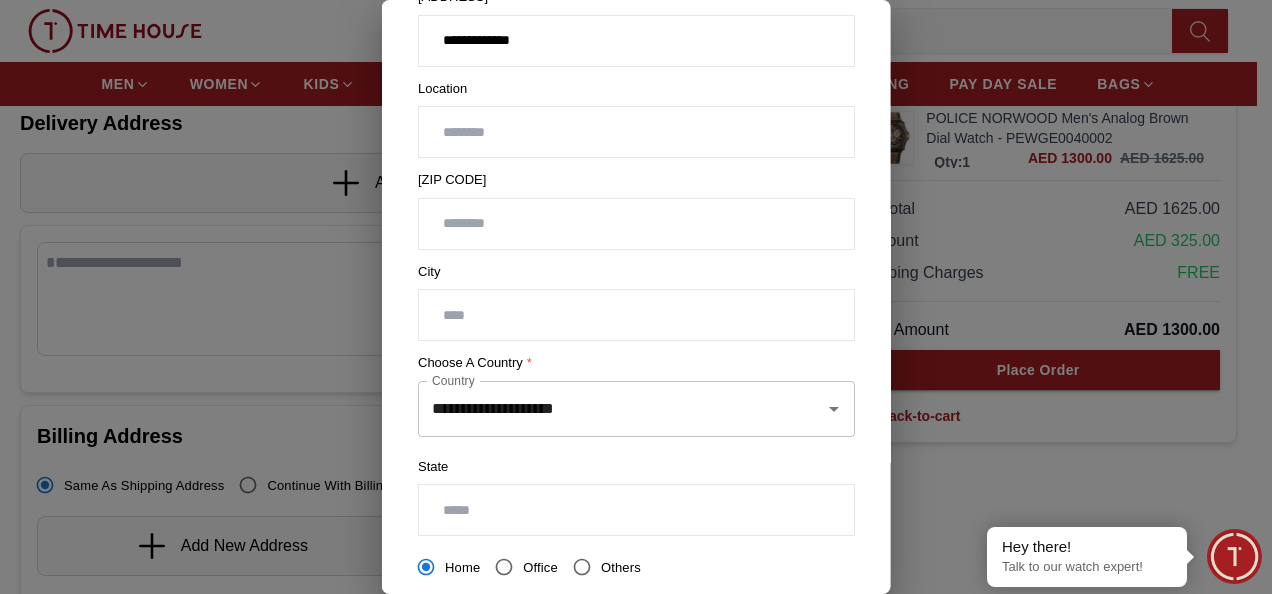 click at bounding box center [636, 315] 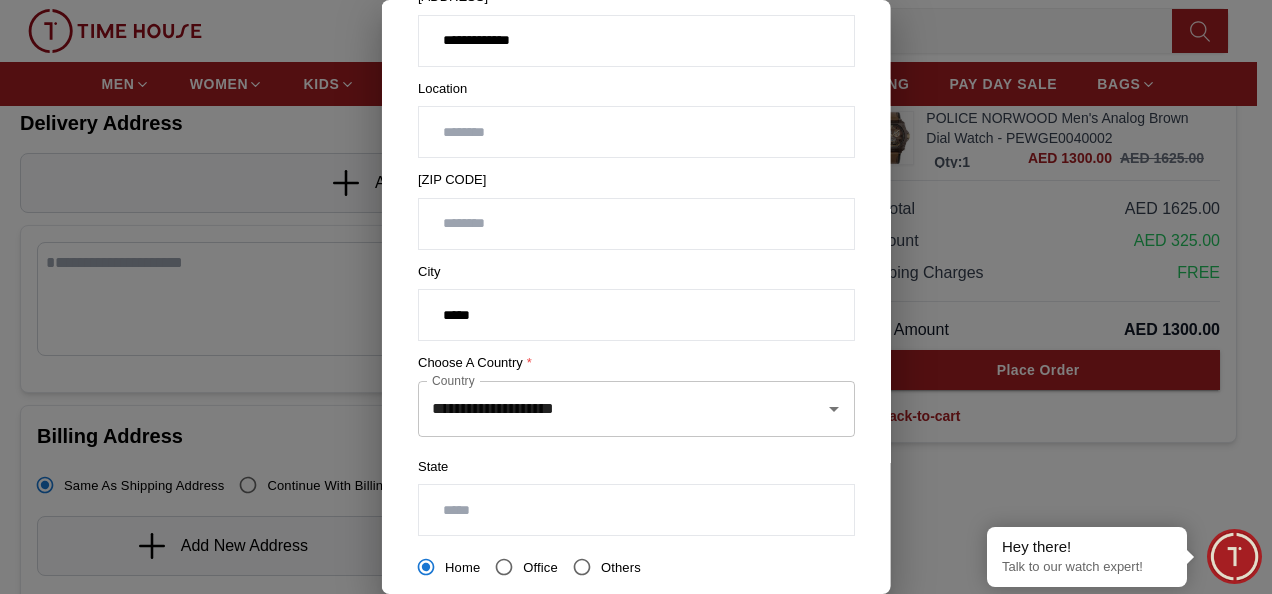 scroll, scrollTop: 400, scrollLeft: 0, axis: vertical 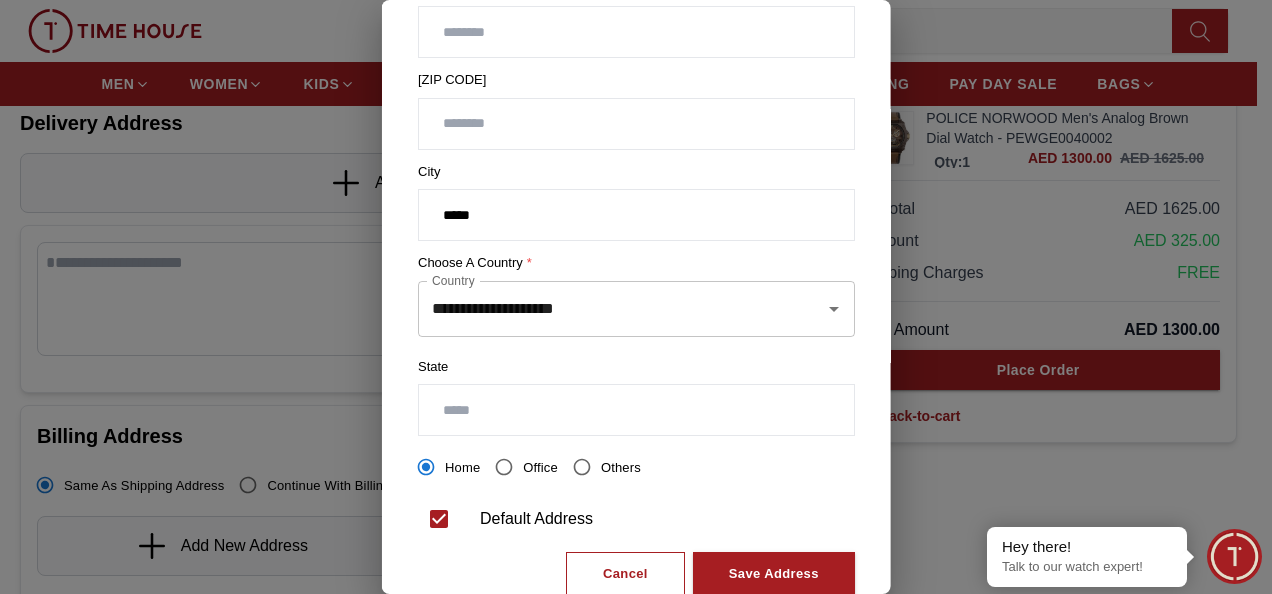 type on "*****" 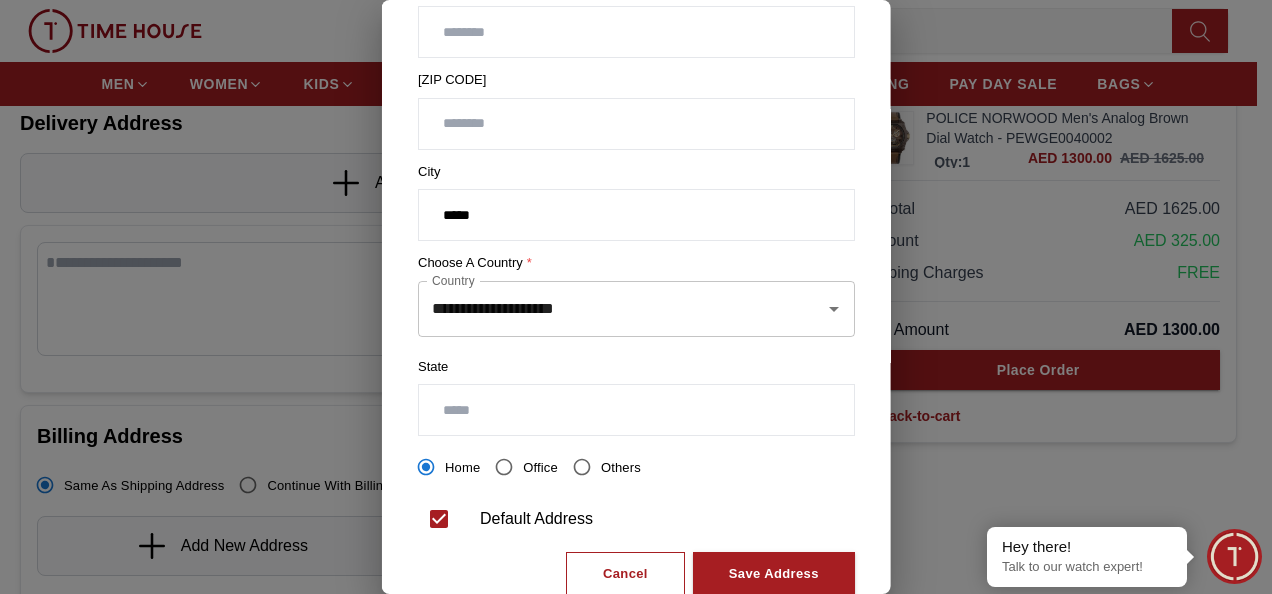 click at bounding box center (636, 410) 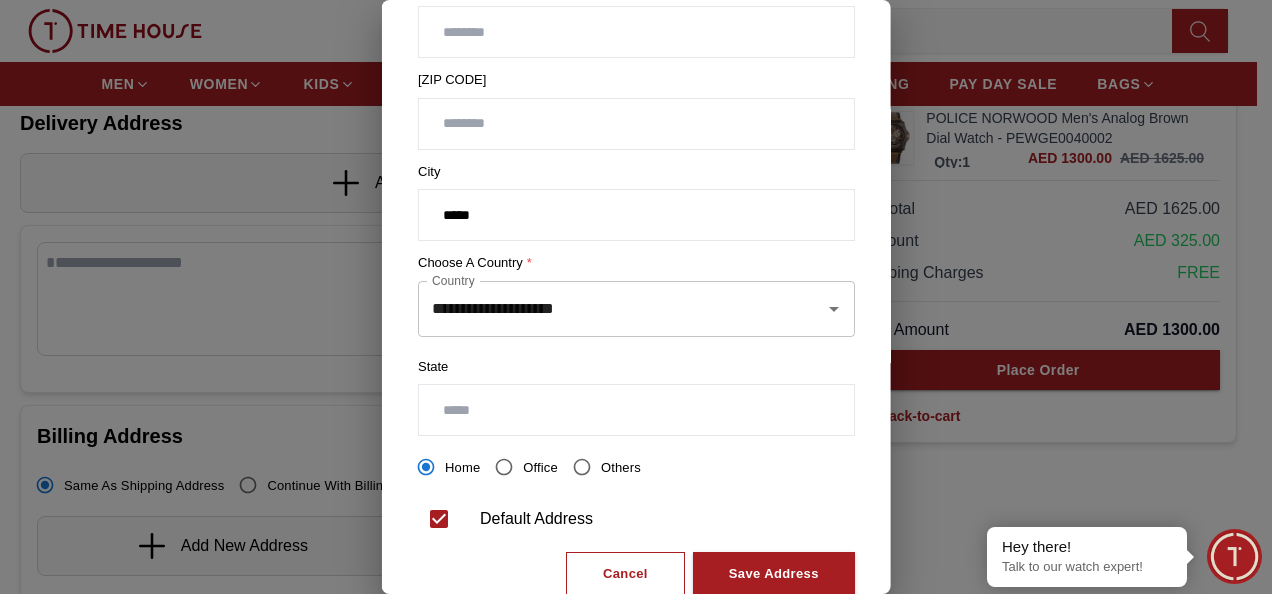 click on "**********" at bounding box center [636, 134] 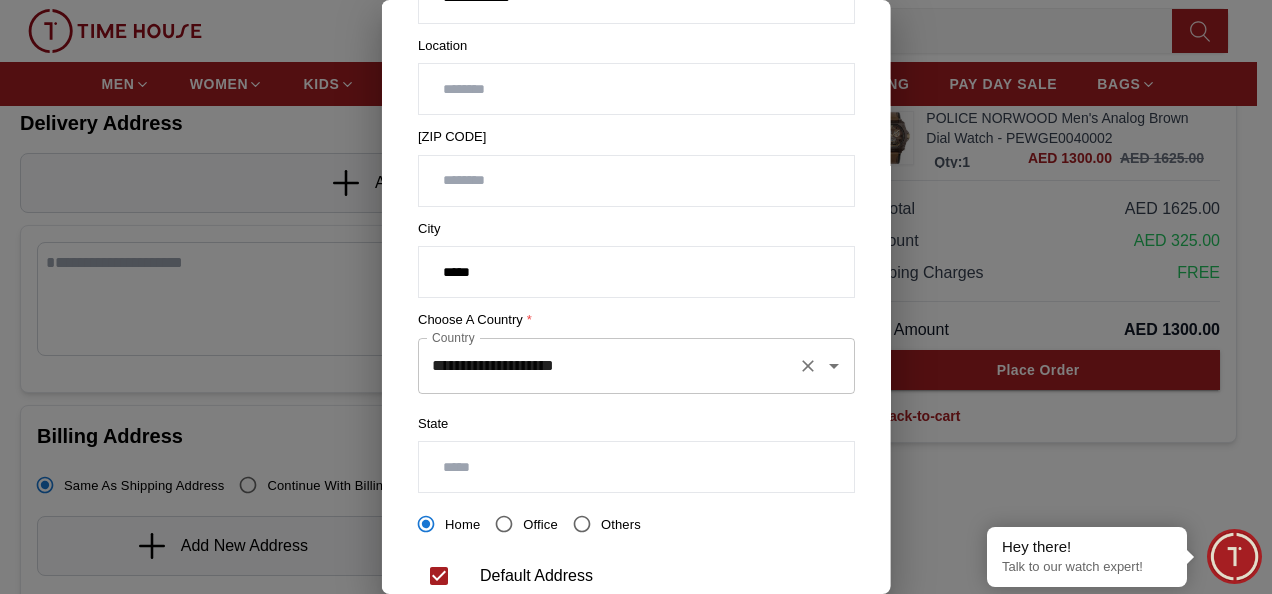 scroll, scrollTop: 300, scrollLeft: 0, axis: vertical 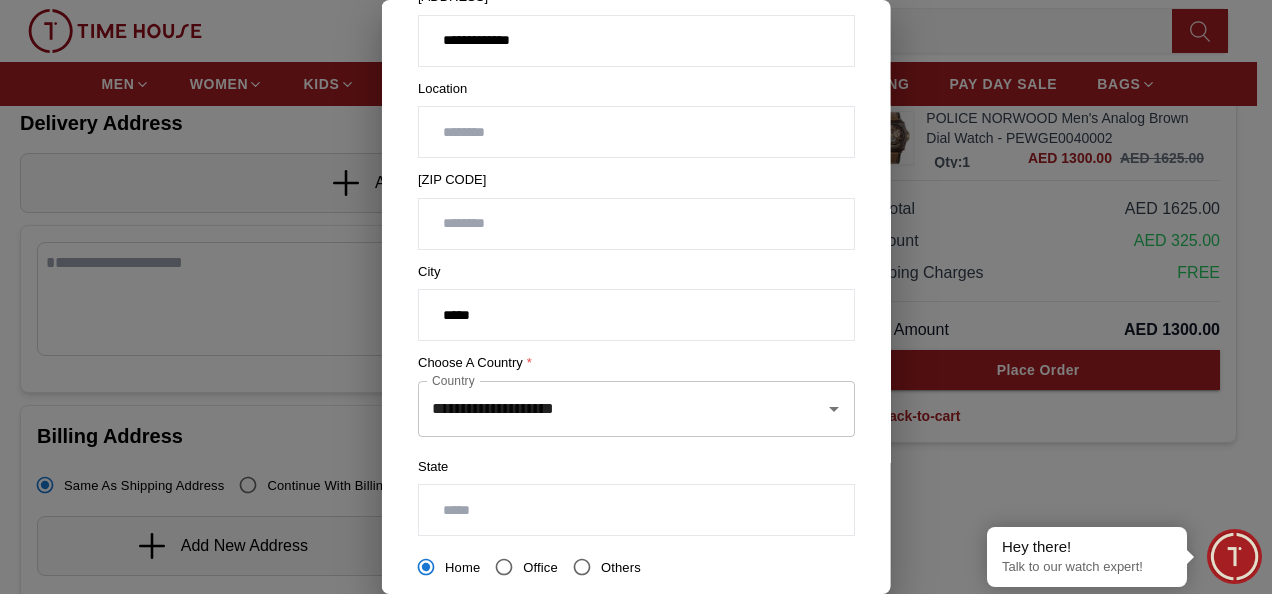 click at bounding box center [636, 224] 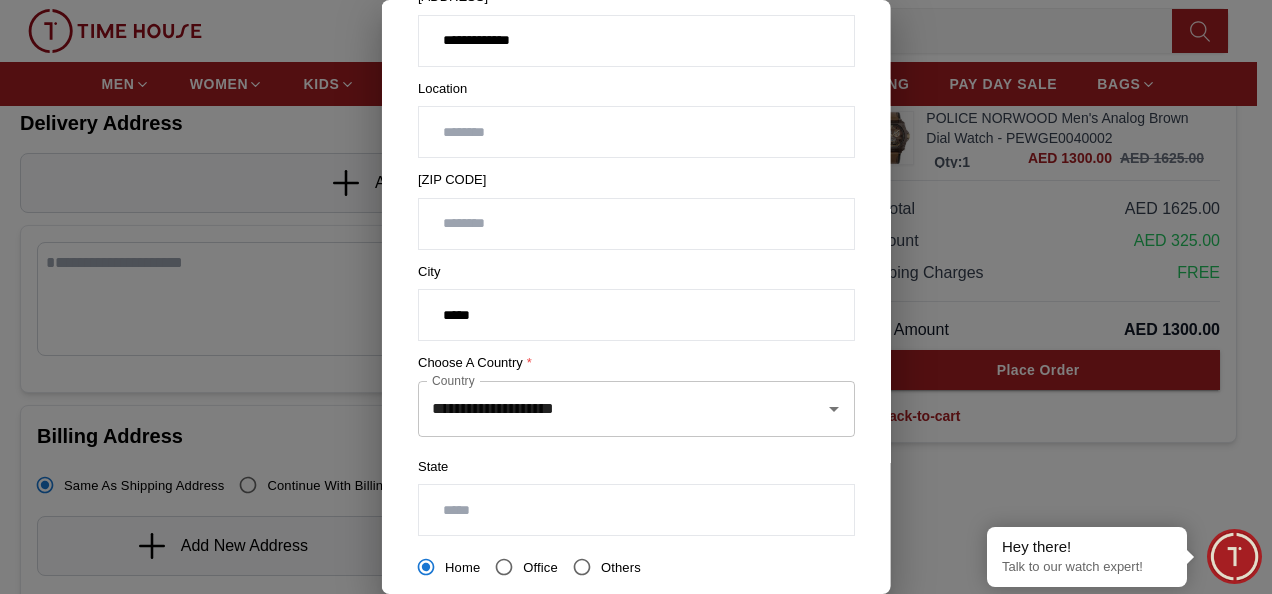 click at bounding box center (636, 224) 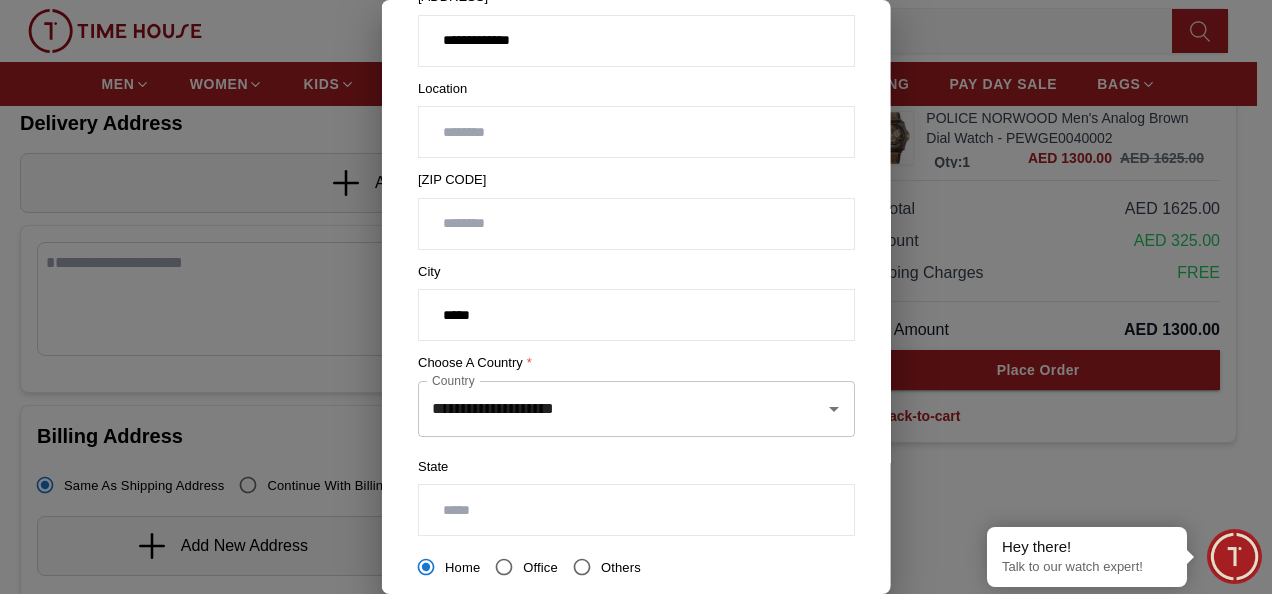 click at bounding box center [636, 132] 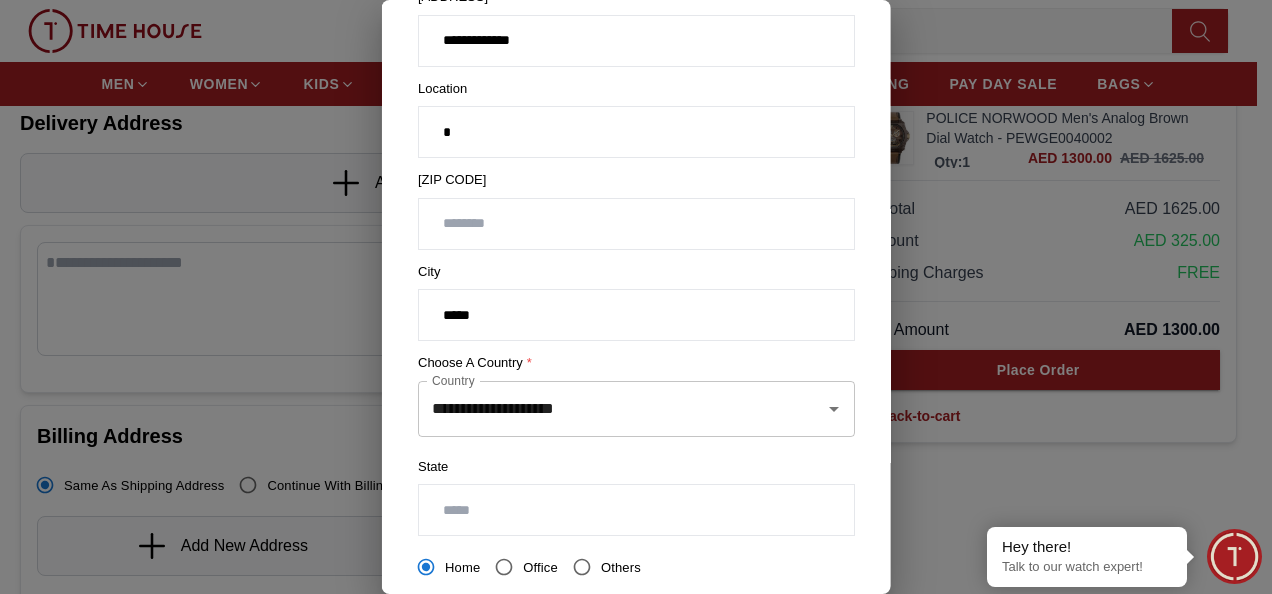 type 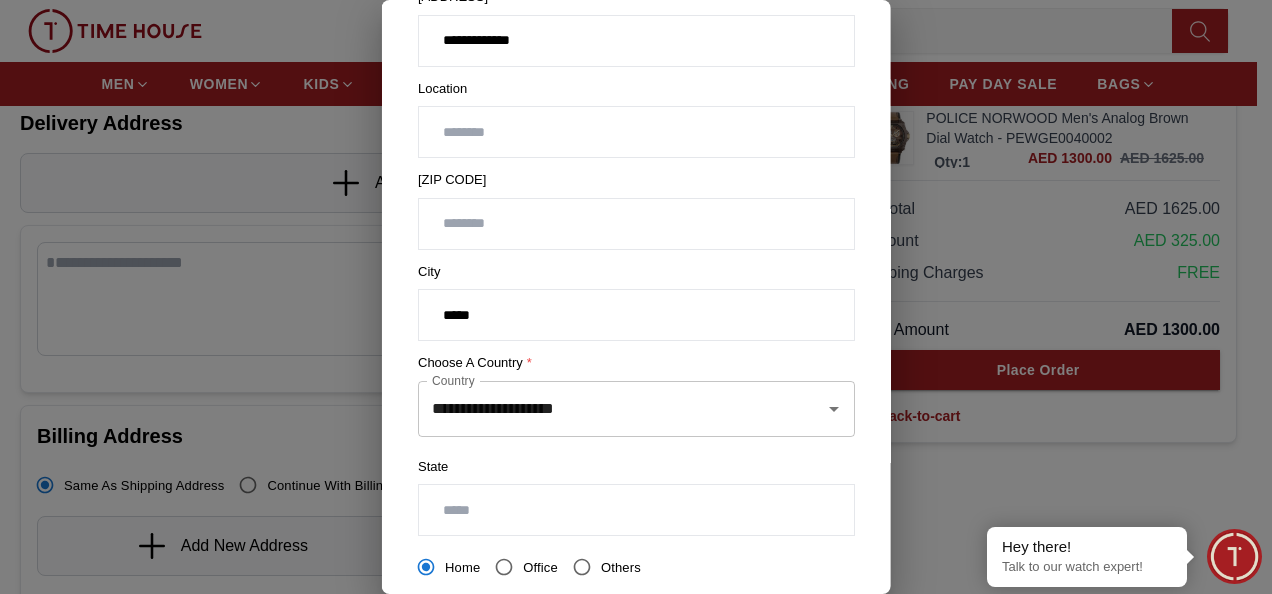 click at bounding box center (636, 224) 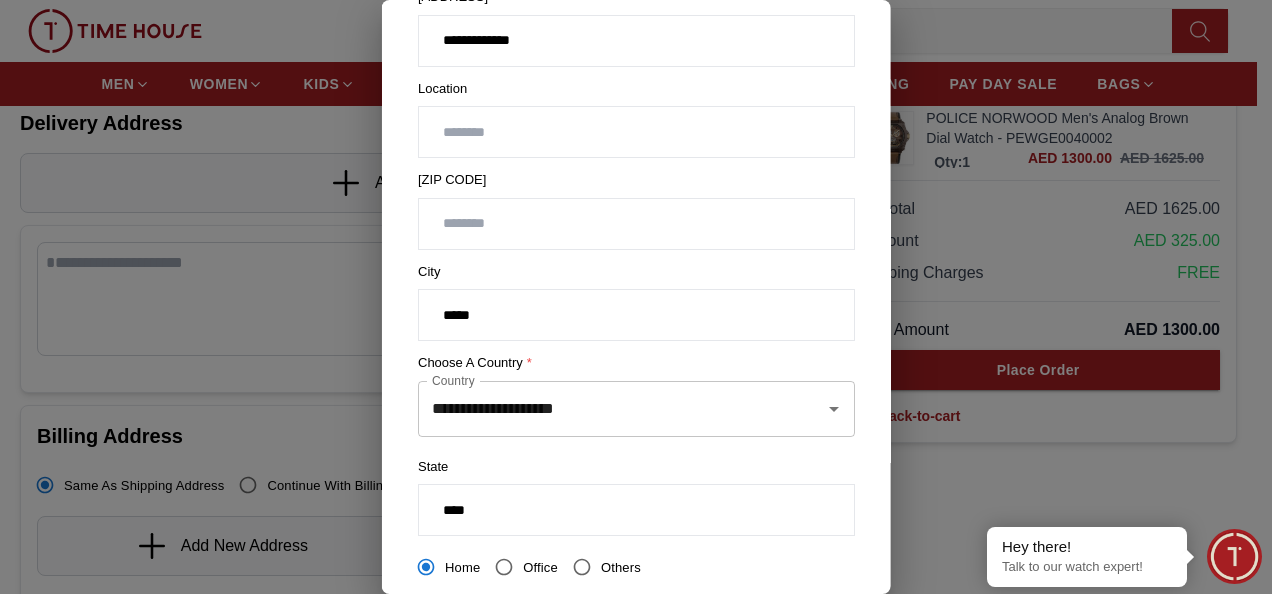 click at bounding box center [636, 224] 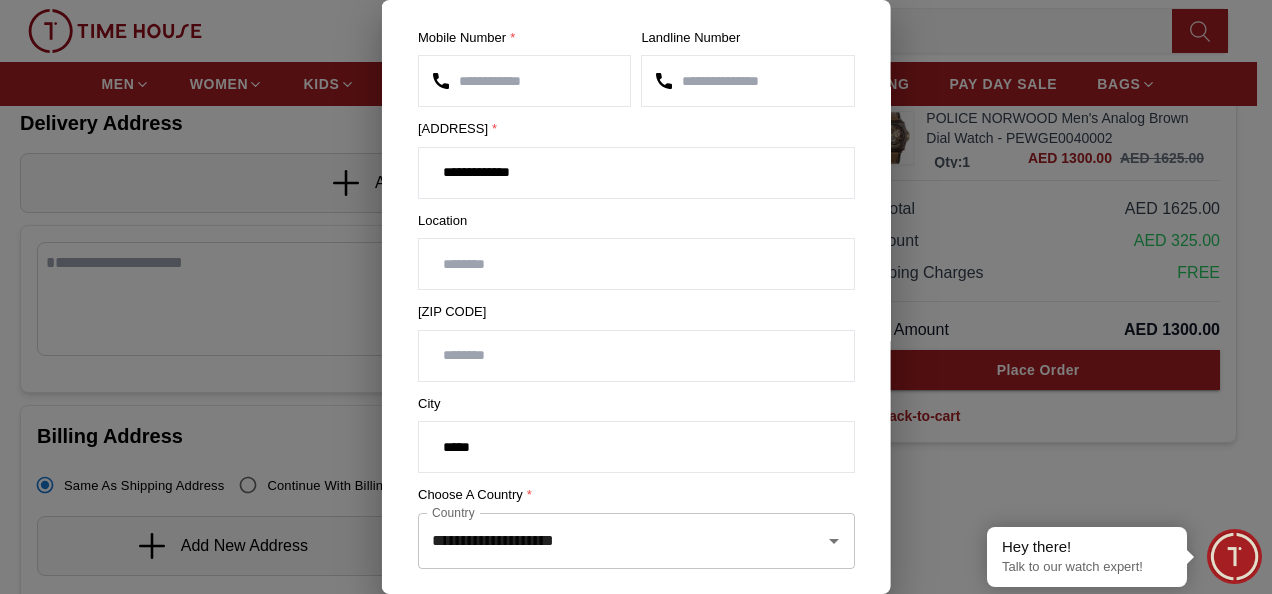 scroll, scrollTop: 200, scrollLeft: 0, axis: vertical 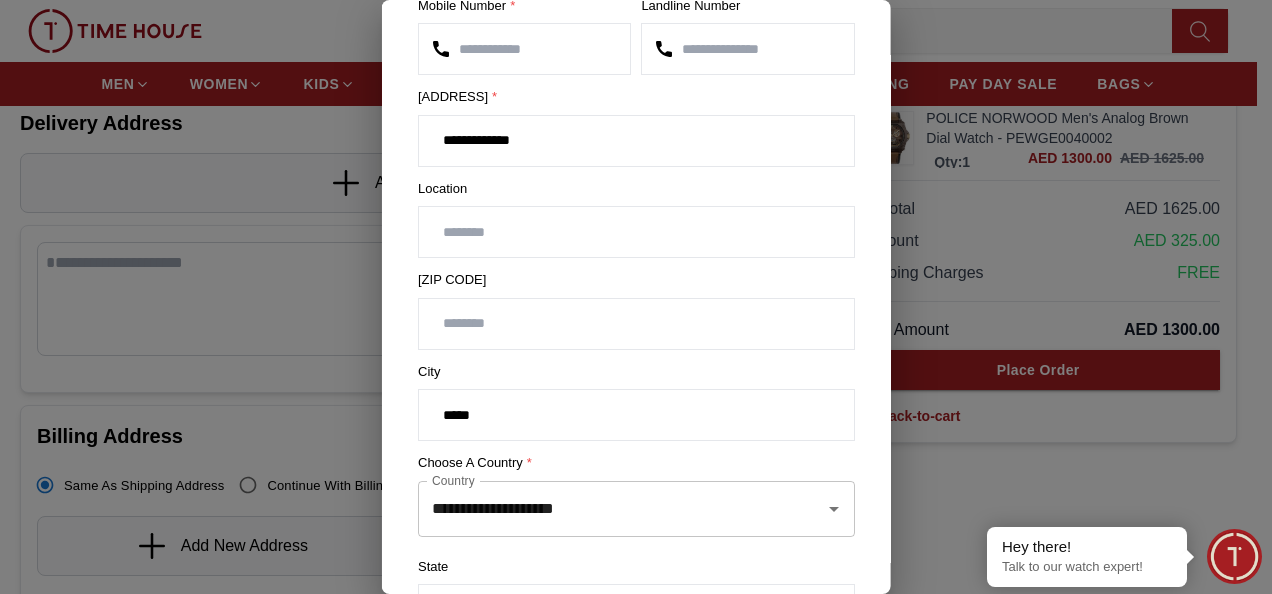 type on "*" 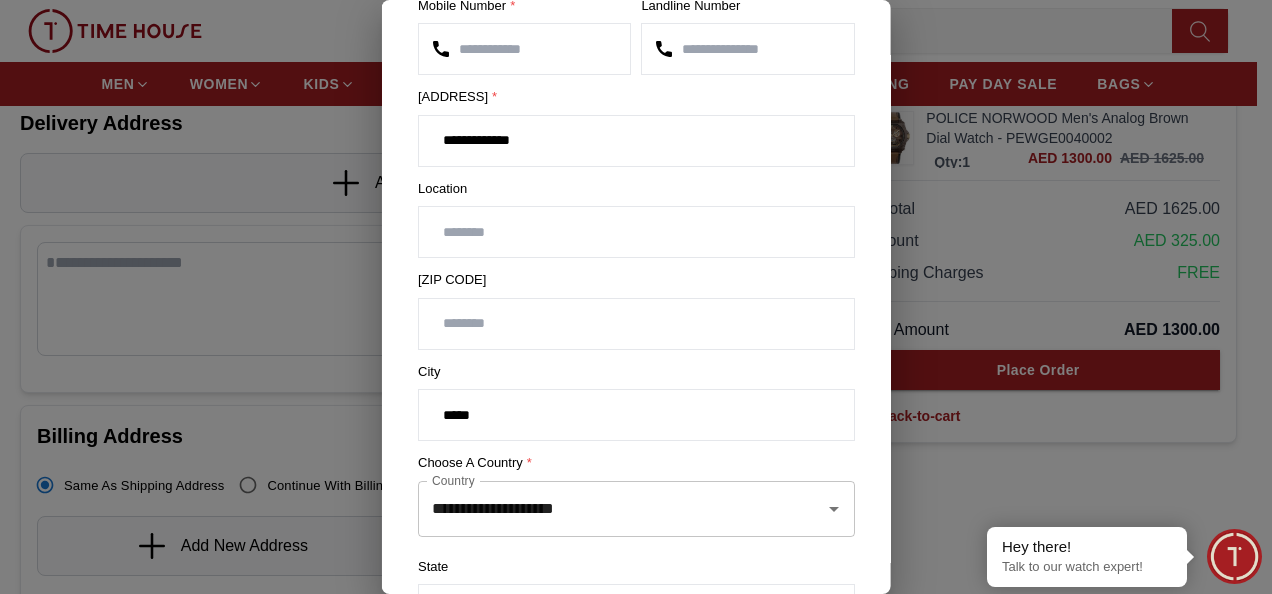 click on "**********" at bounding box center [524, 49] 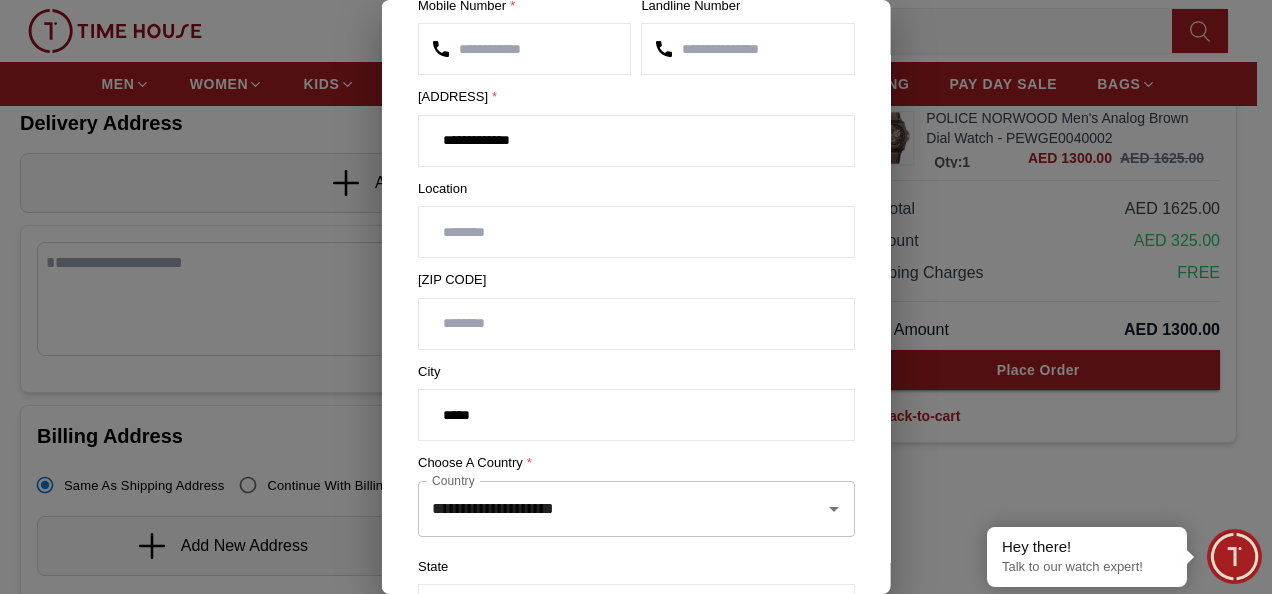 type on "*" 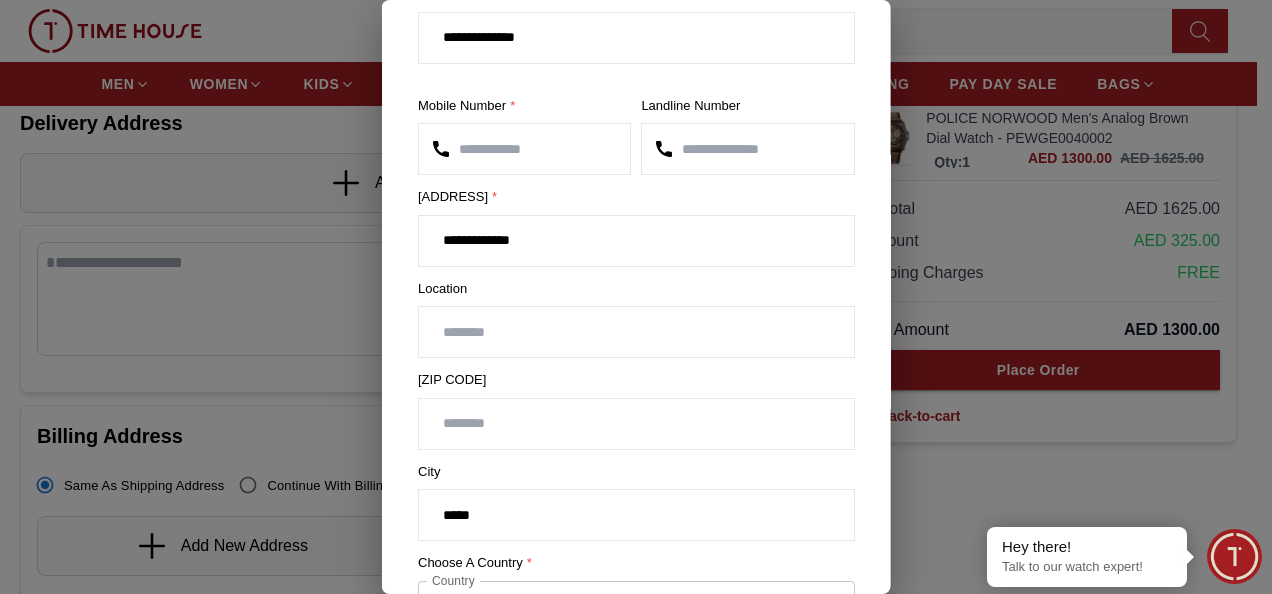 scroll, scrollTop: 200, scrollLeft: 0, axis: vertical 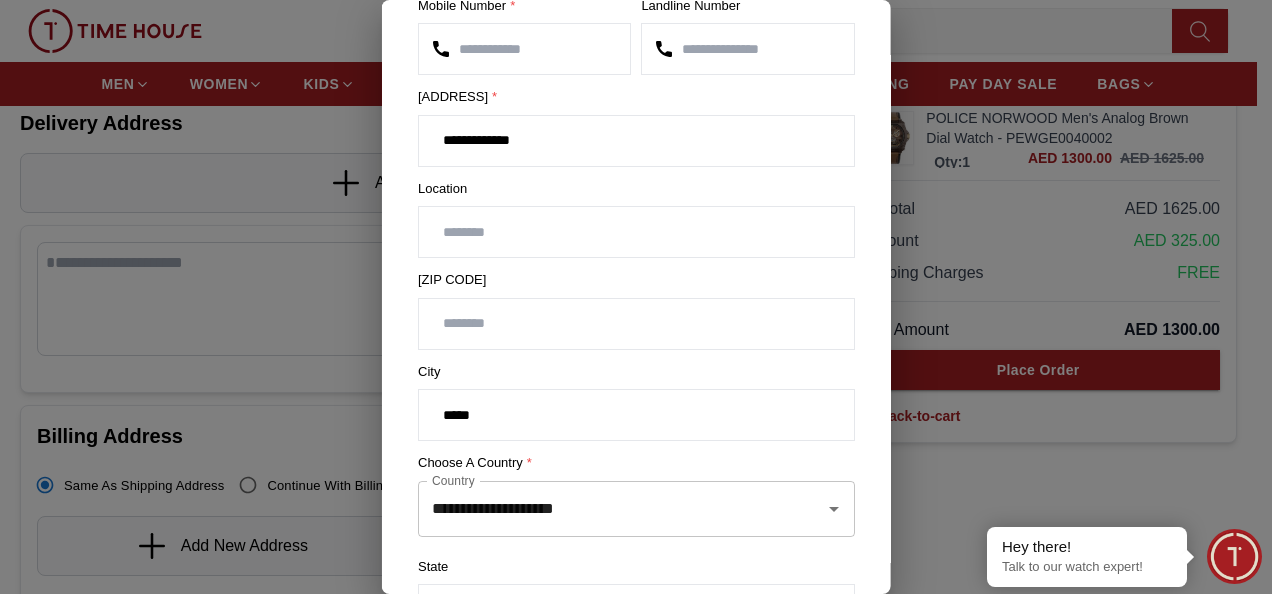 type on "*" 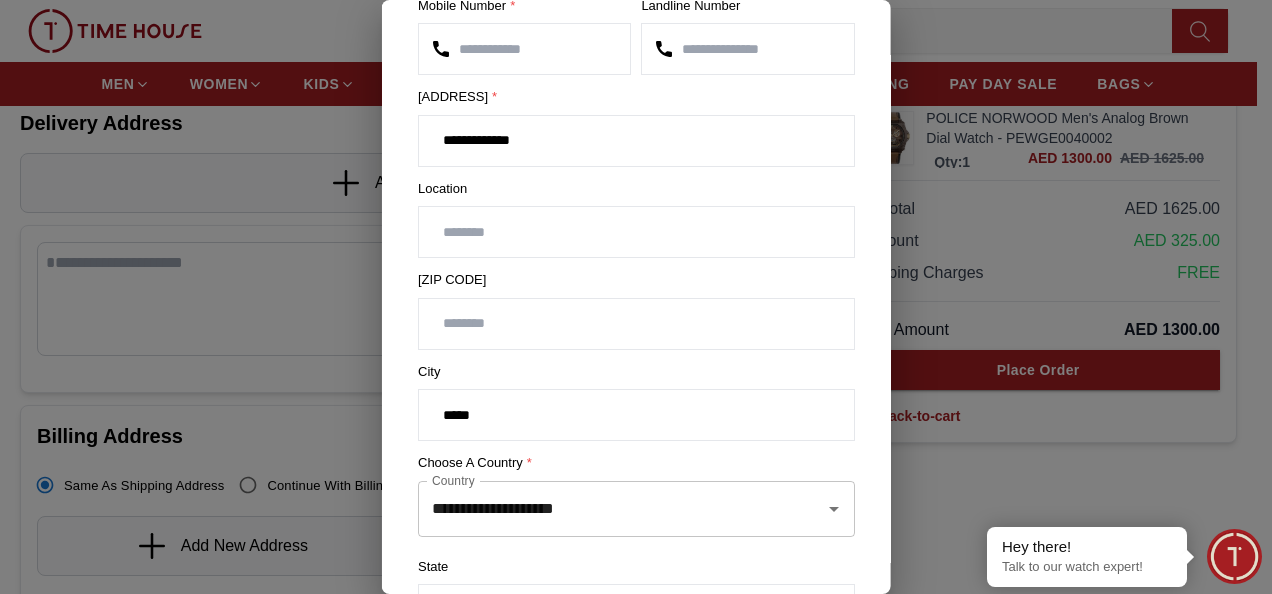 click on "*" at bounding box center [636, 324] 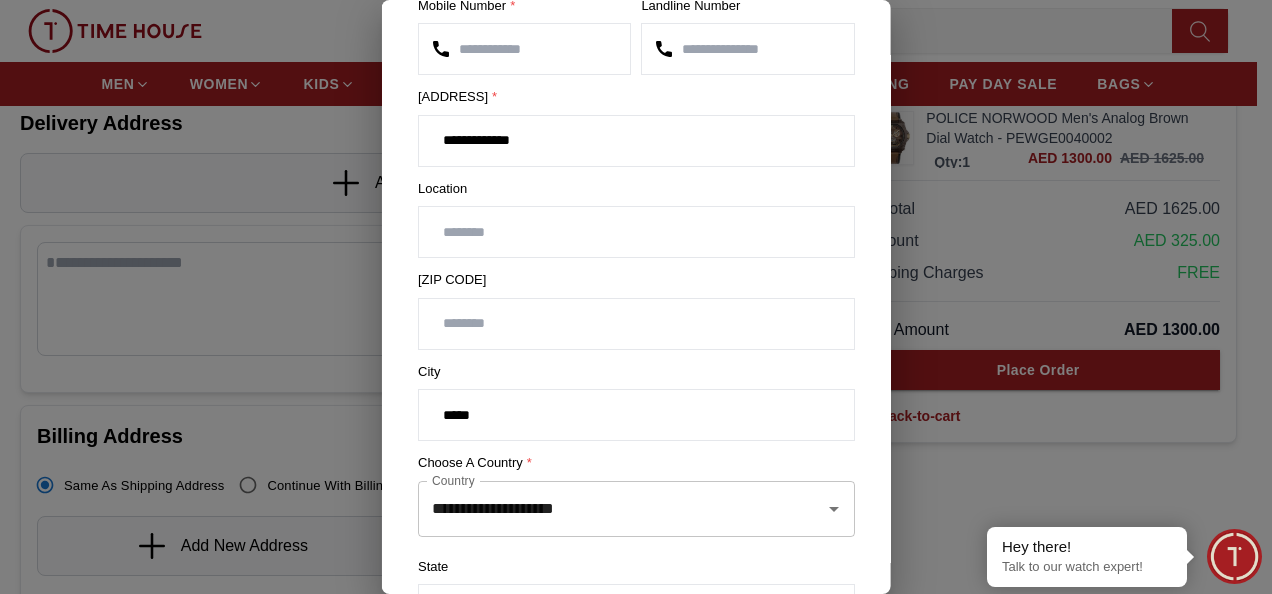 type on "*" 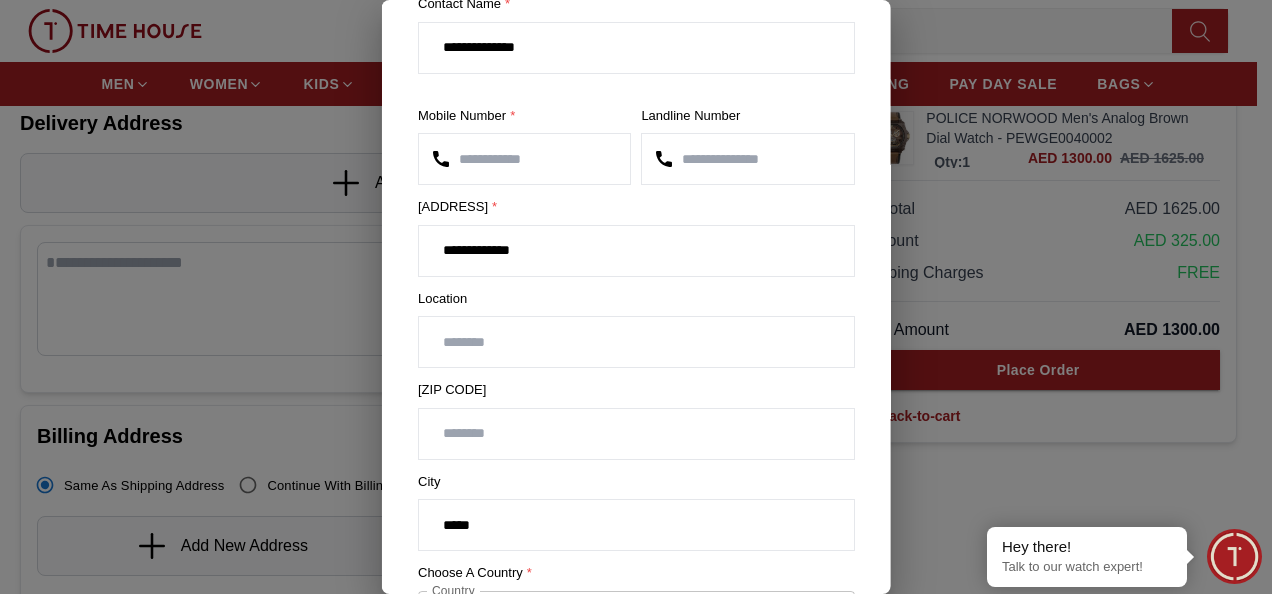 scroll, scrollTop: 0, scrollLeft: 0, axis: both 